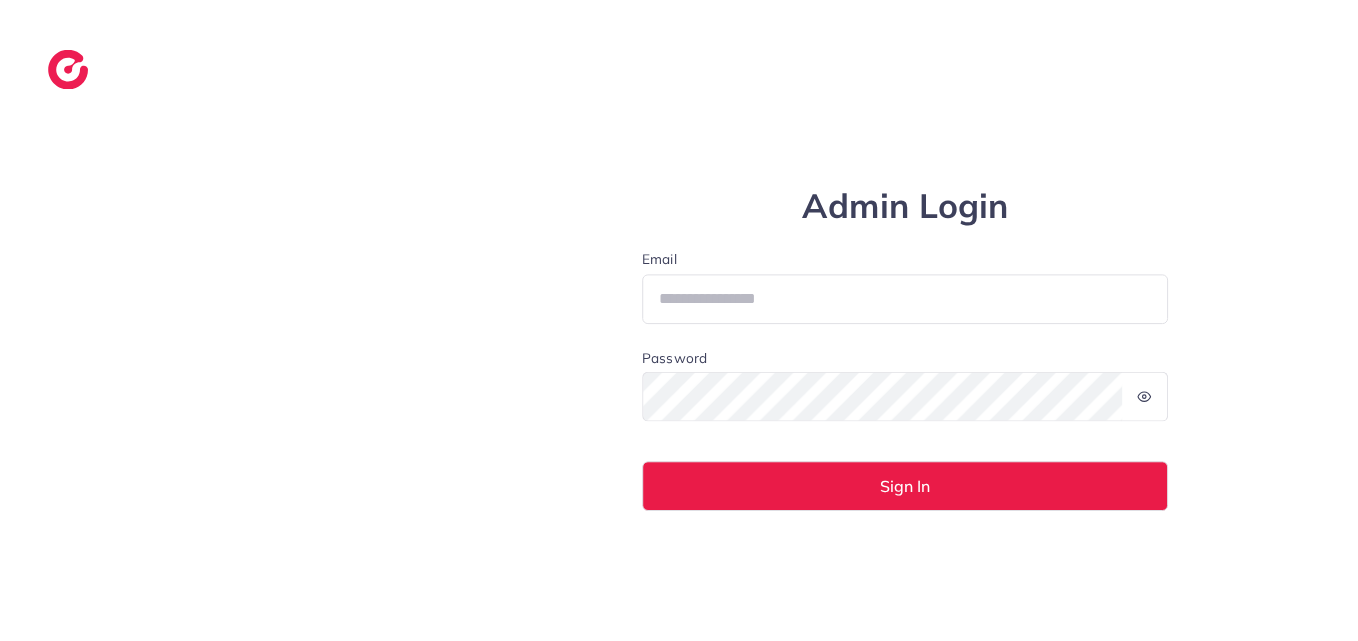 scroll, scrollTop: 0, scrollLeft: 0, axis: both 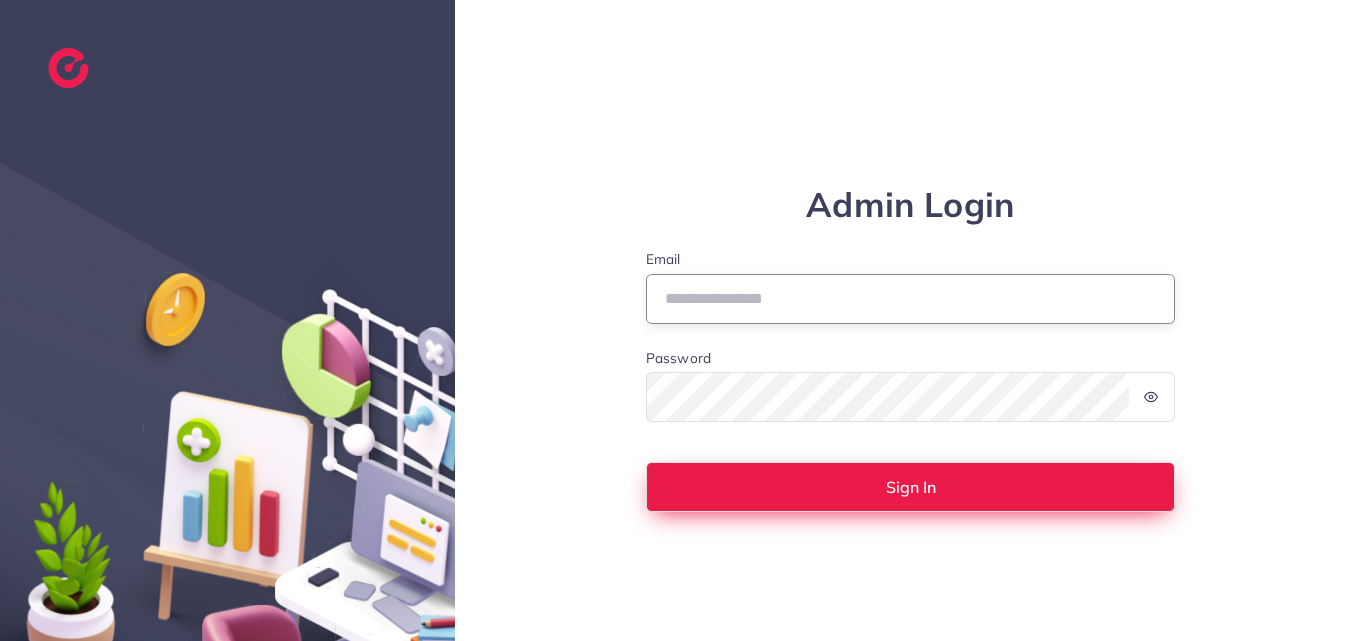 type on "**********" 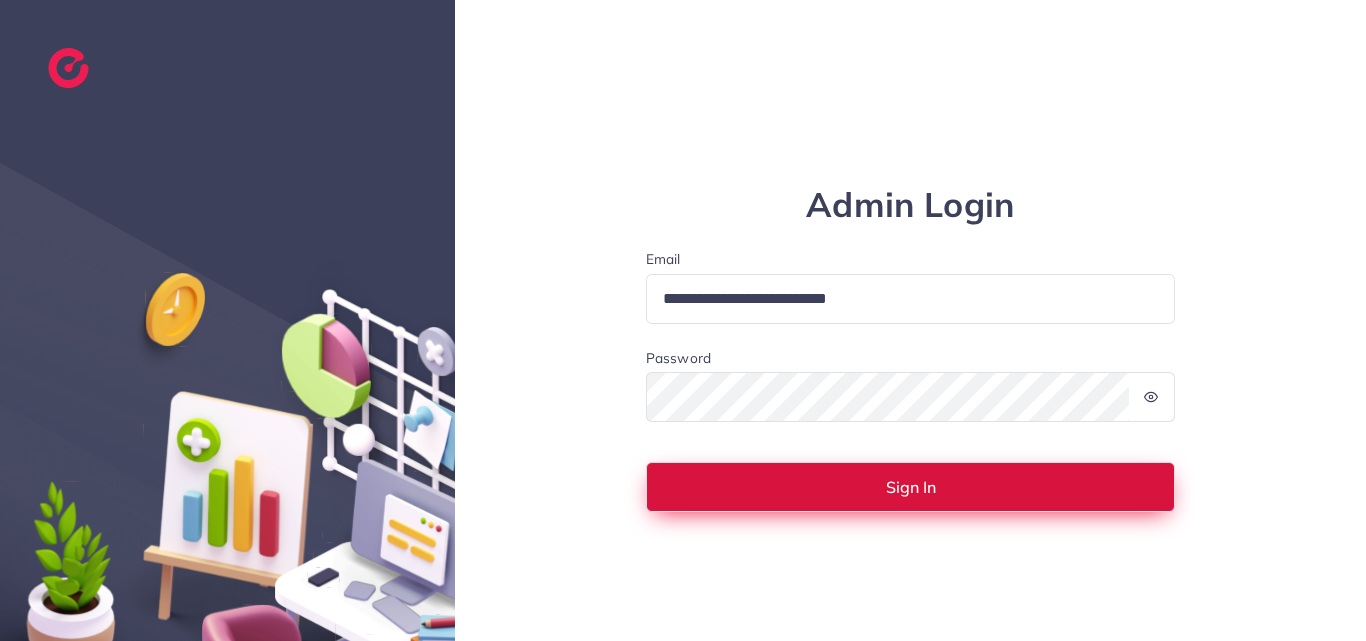 click on "Sign In" at bounding box center [911, 487] 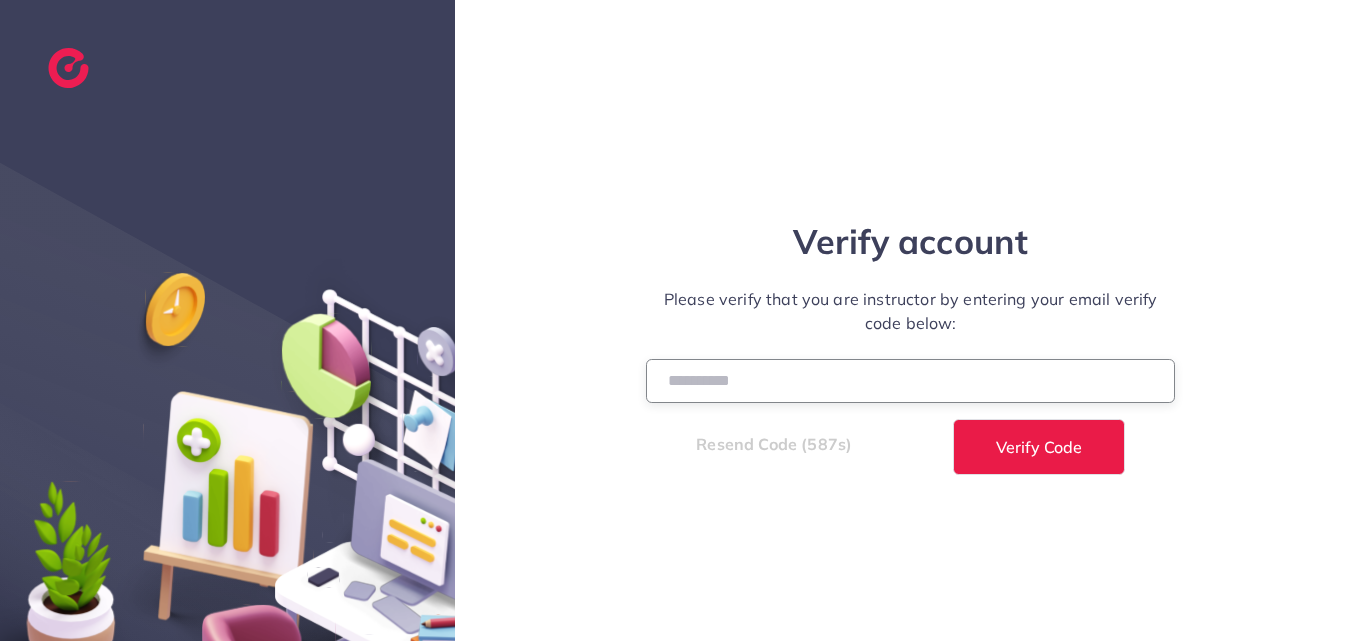 click at bounding box center [911, 380] 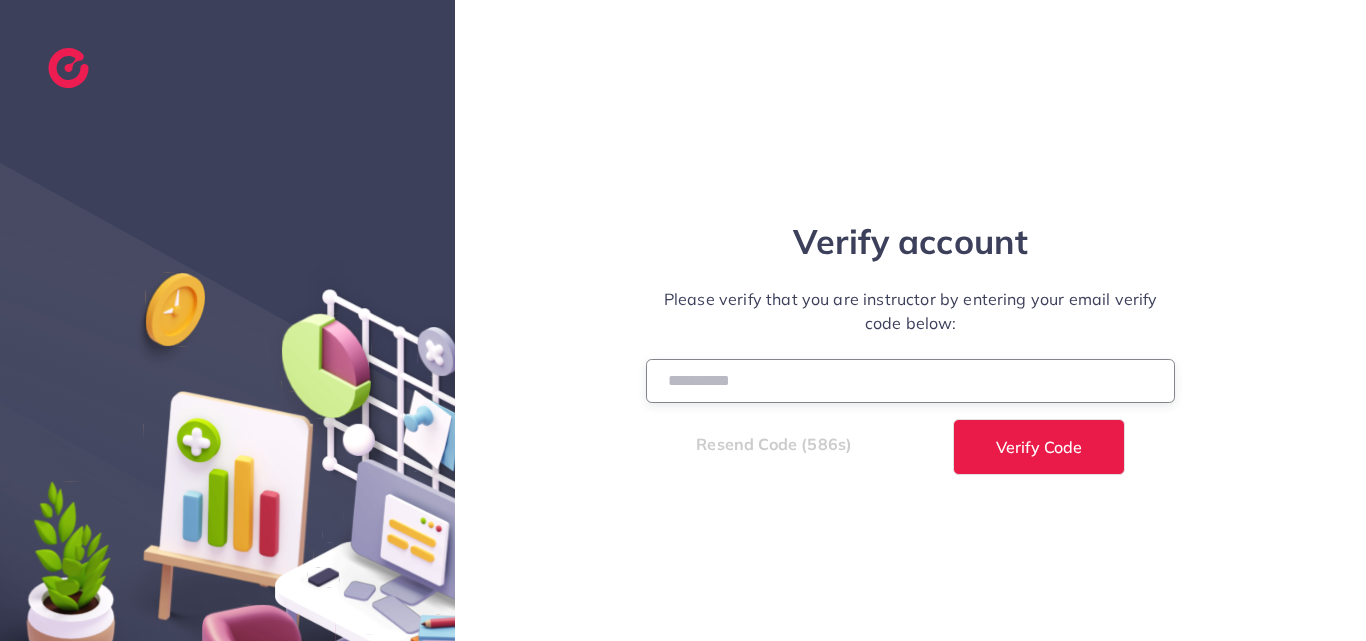 paste on "******" 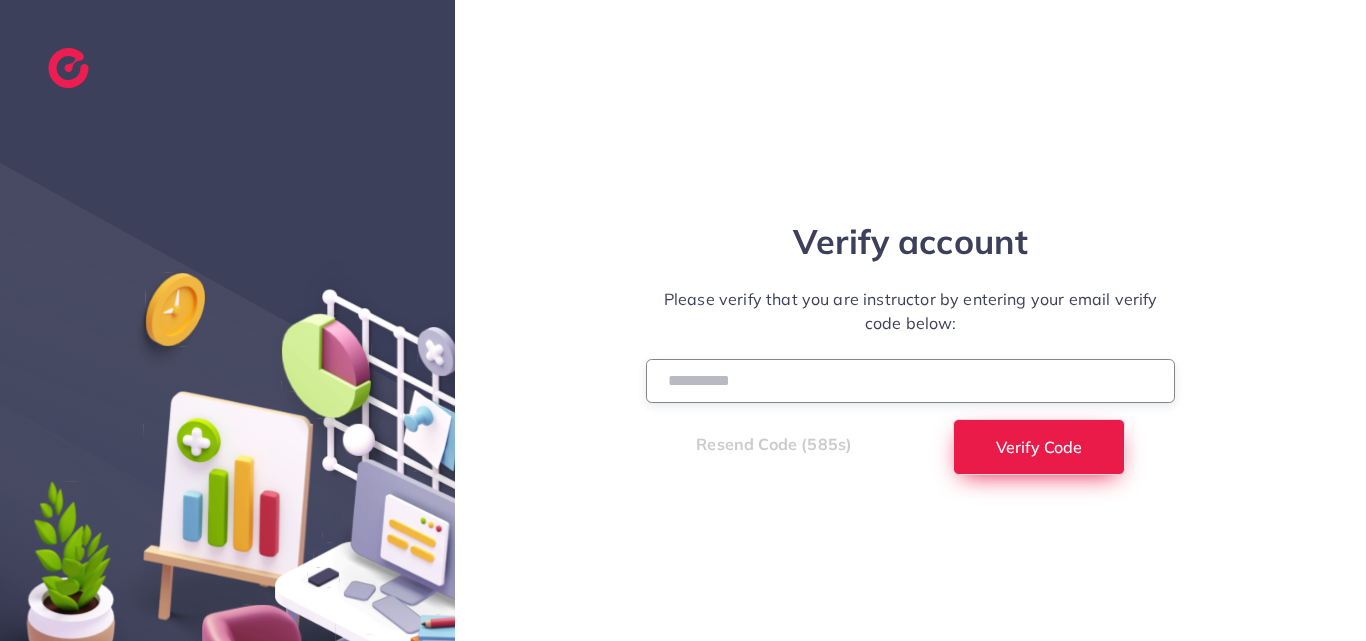 type on "******" 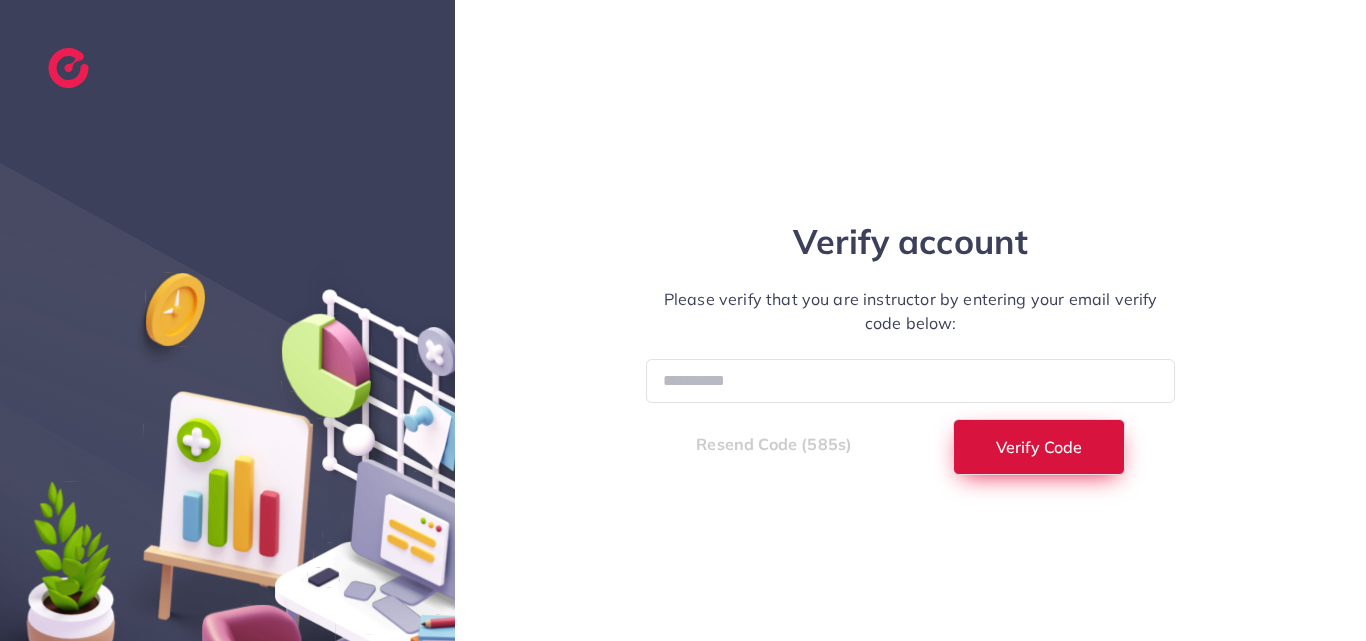 click on "Verify Code" at bounding box center [1039, 447] 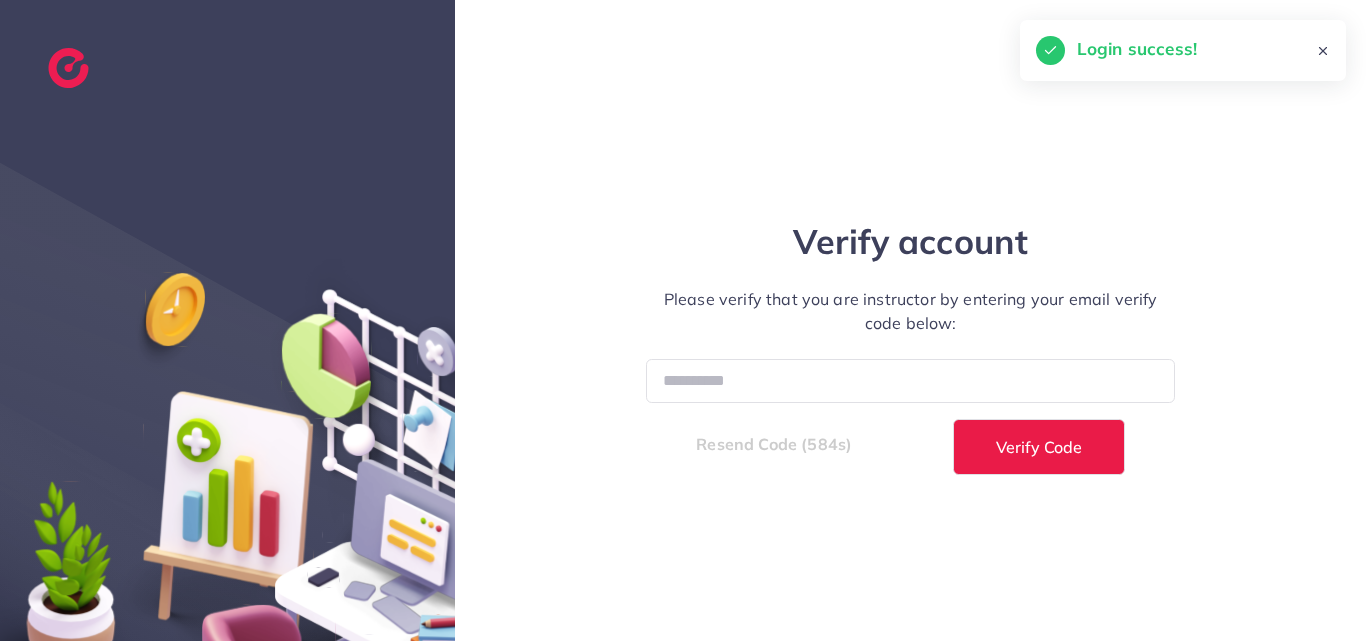 select on "*" 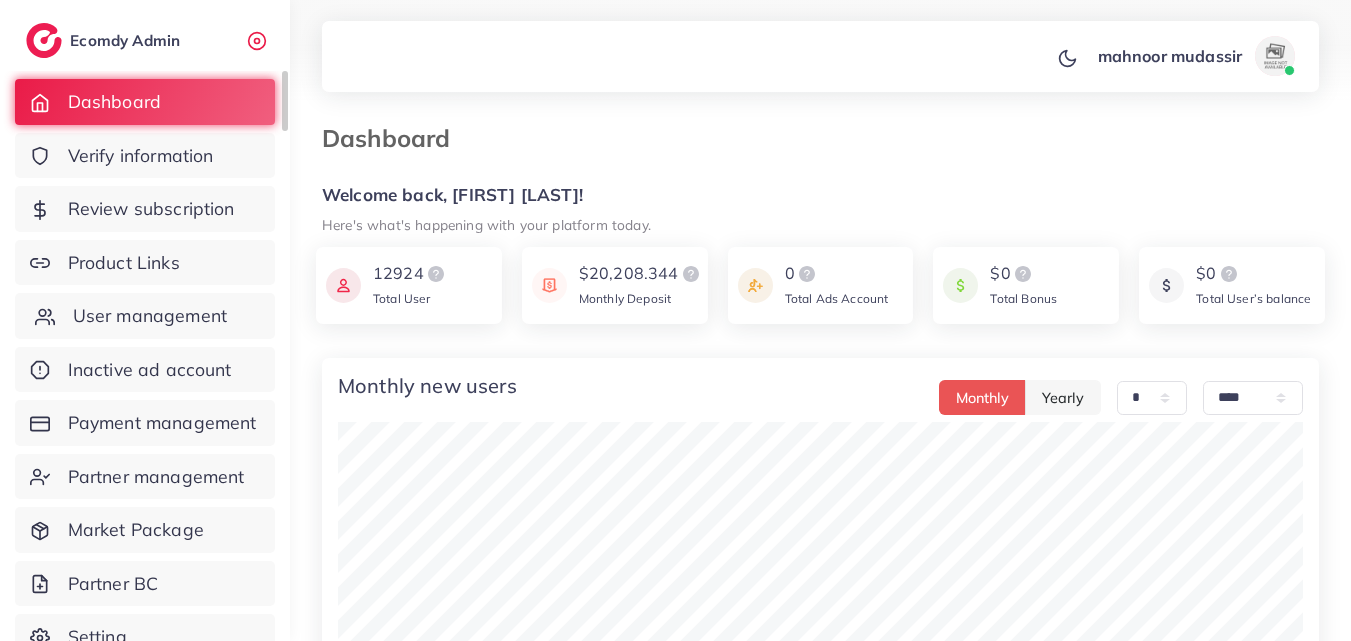 click on "User management" at bounding box center (150, 316) 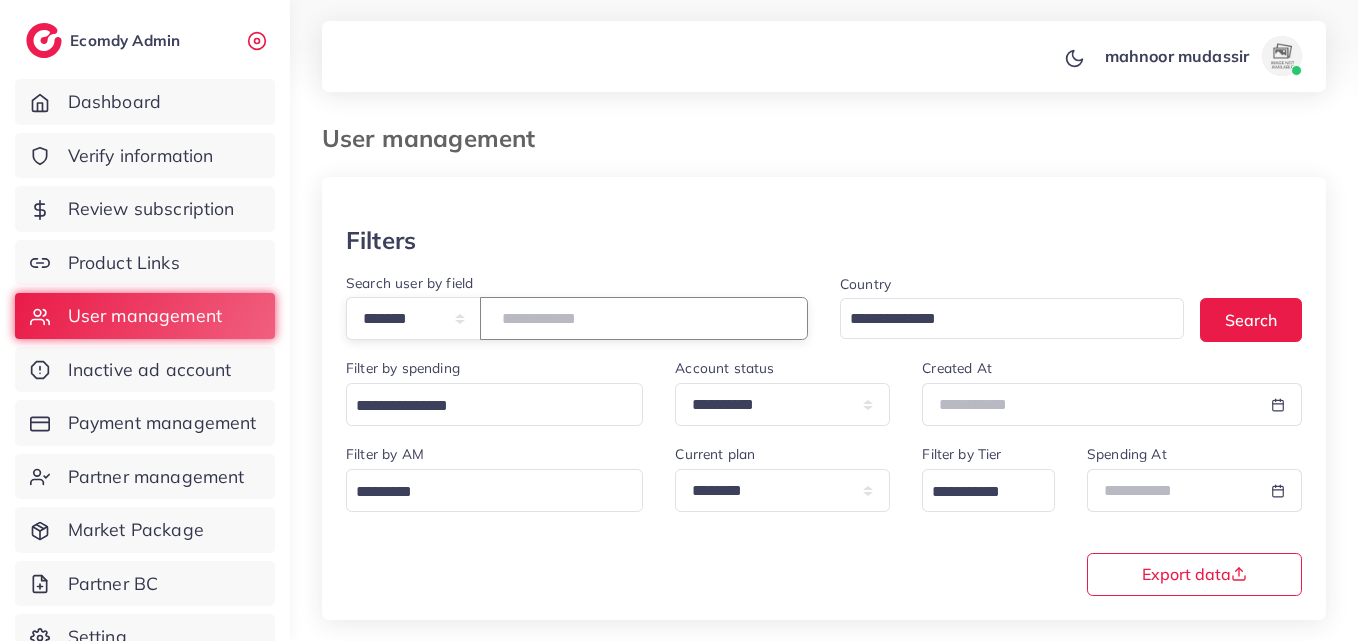 click at bounding box center (644, 318) 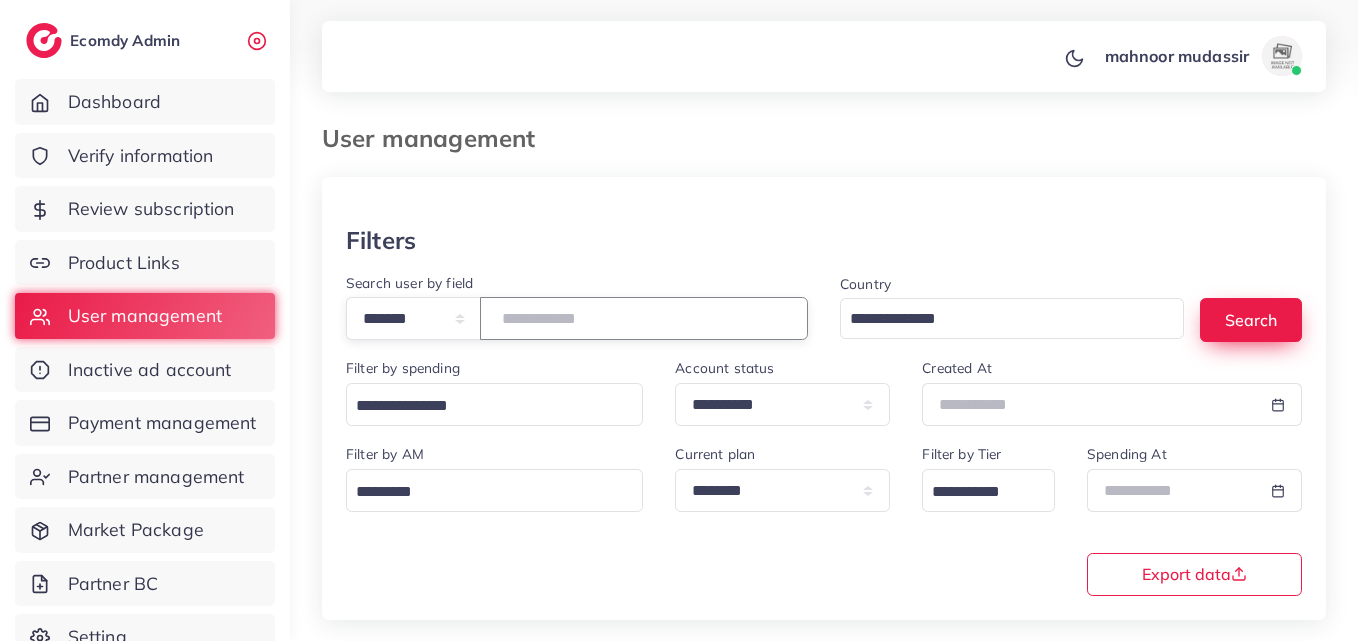 type on "*******" 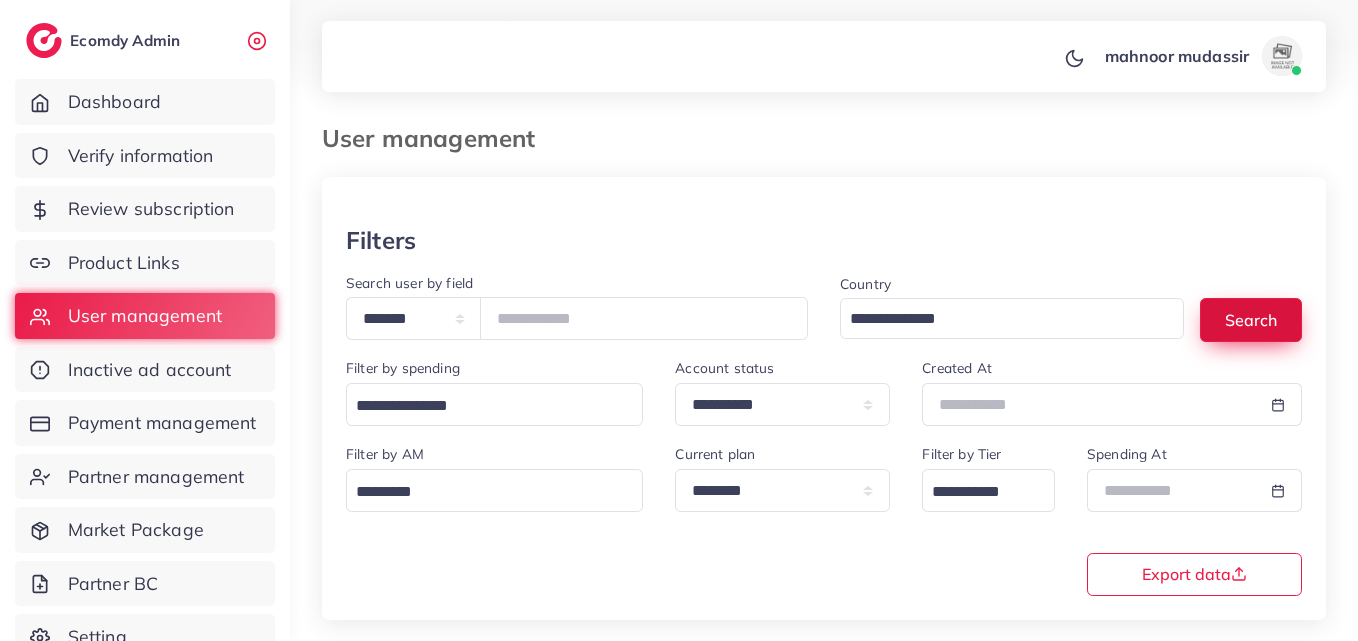 click on "Search" at bounding box center [1251, 319] 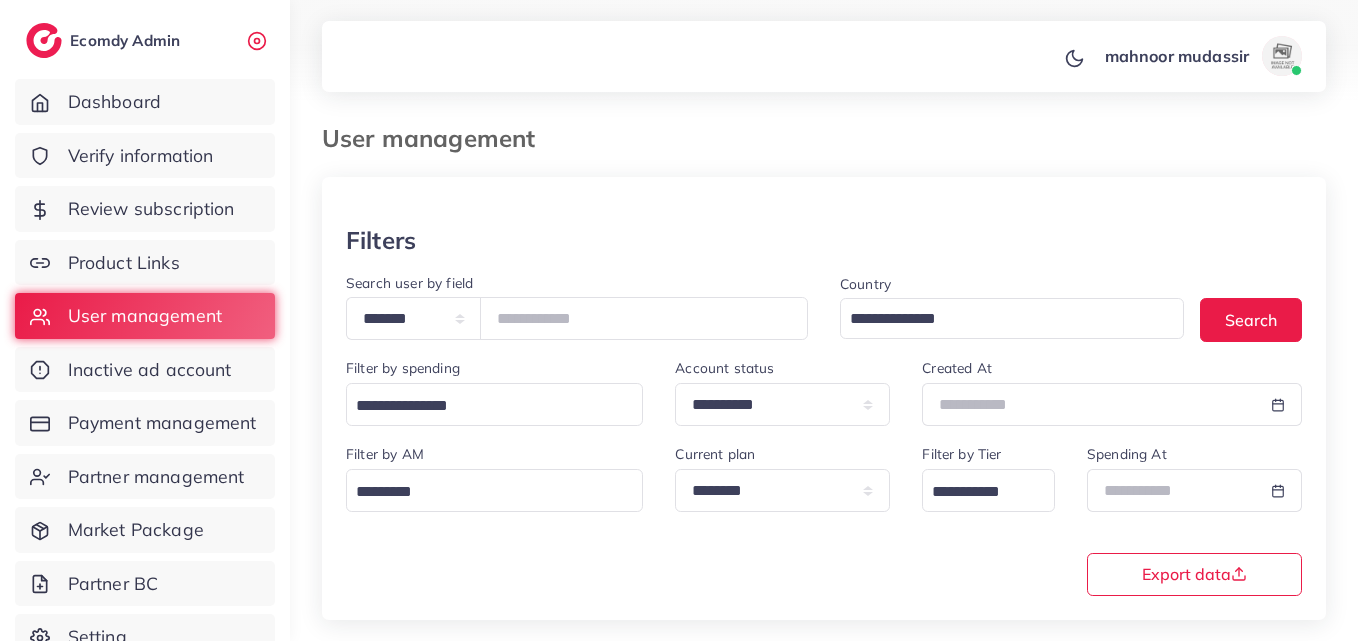 click on "**********" at bounding box center [824, 398] 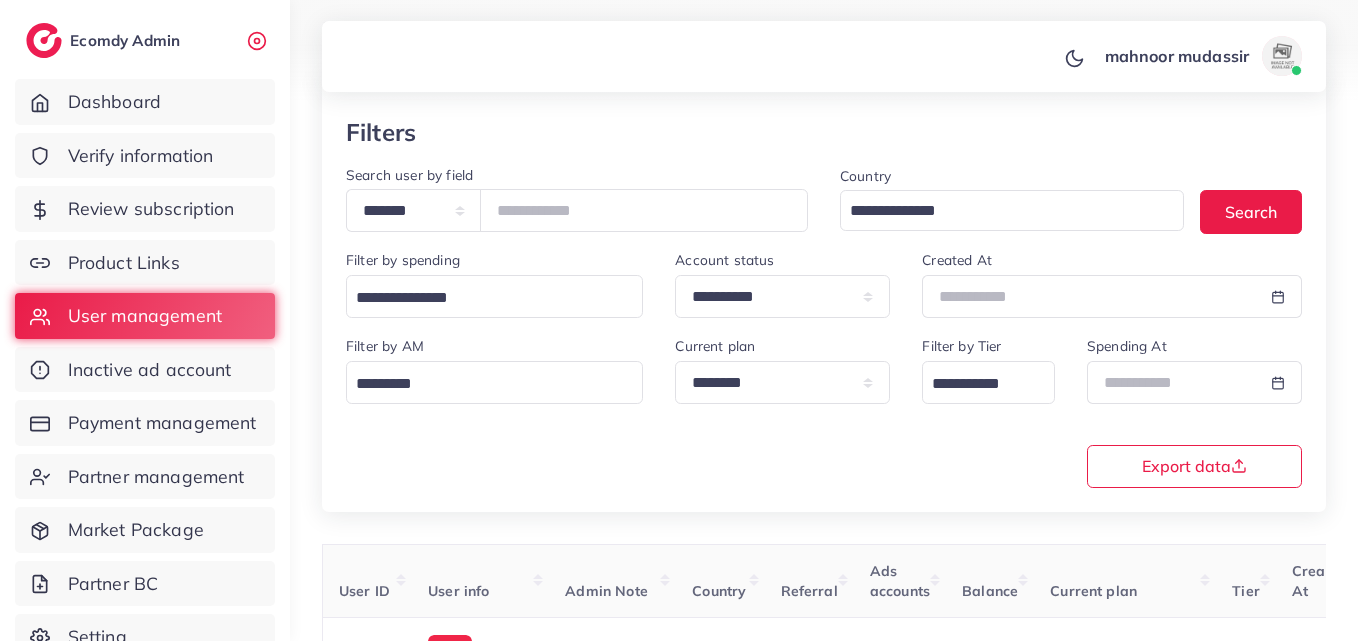 scroll, scrollTop: 19, scrollLeft: 0, axis: vertical 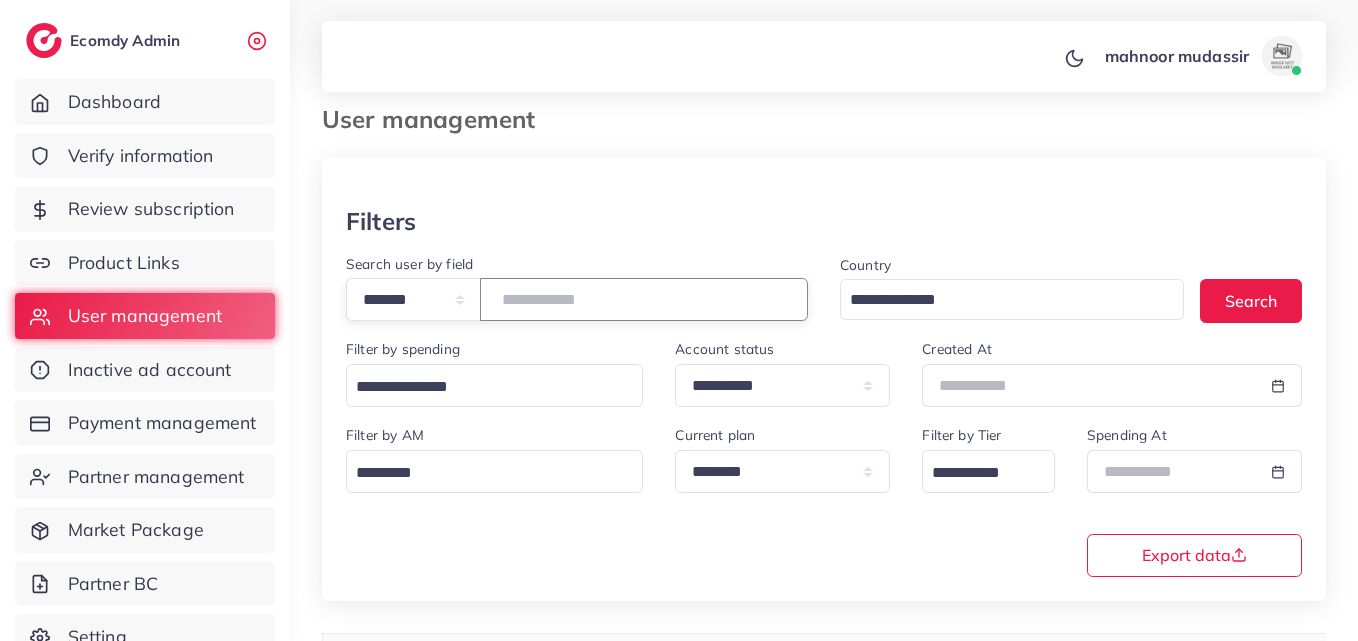click on "*******" at bounding box center (644, 299) 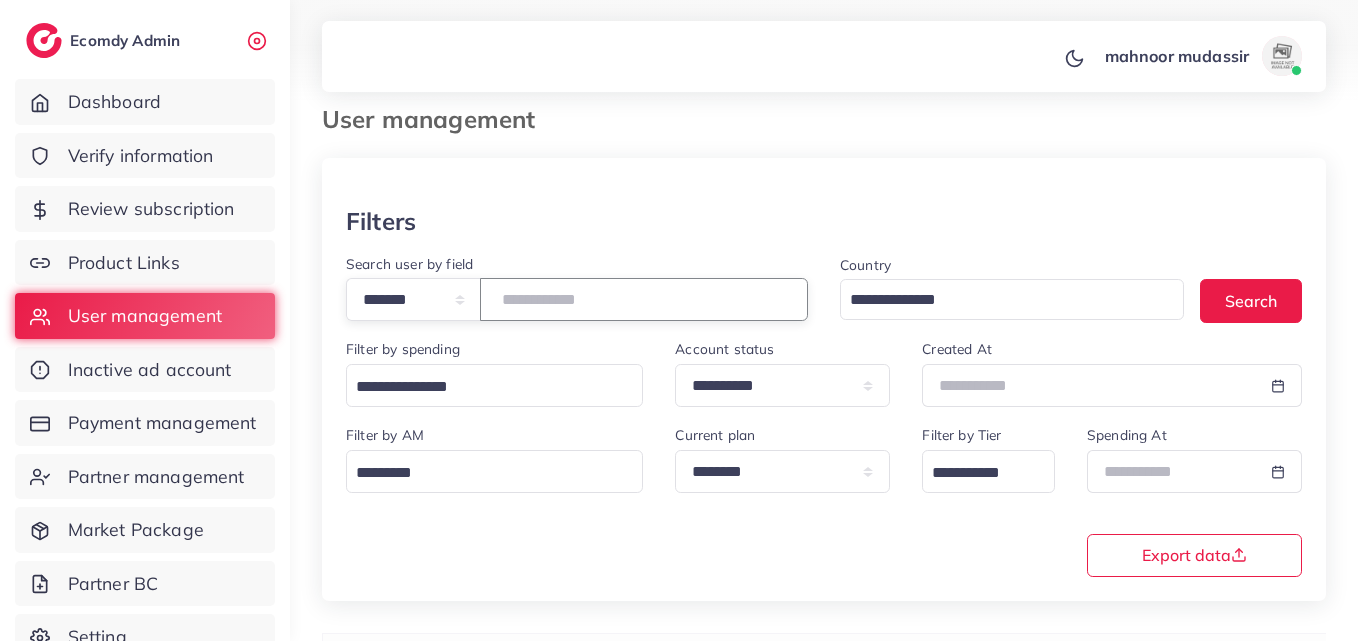 paste on "*******" 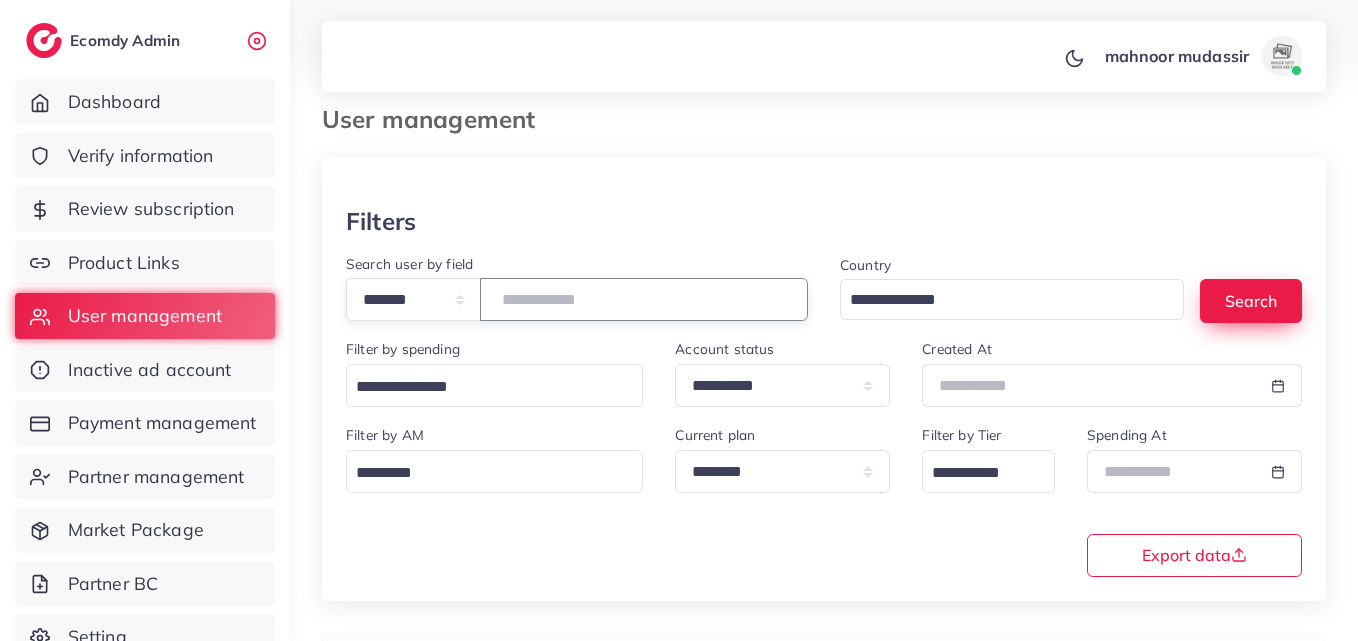type on "*******" 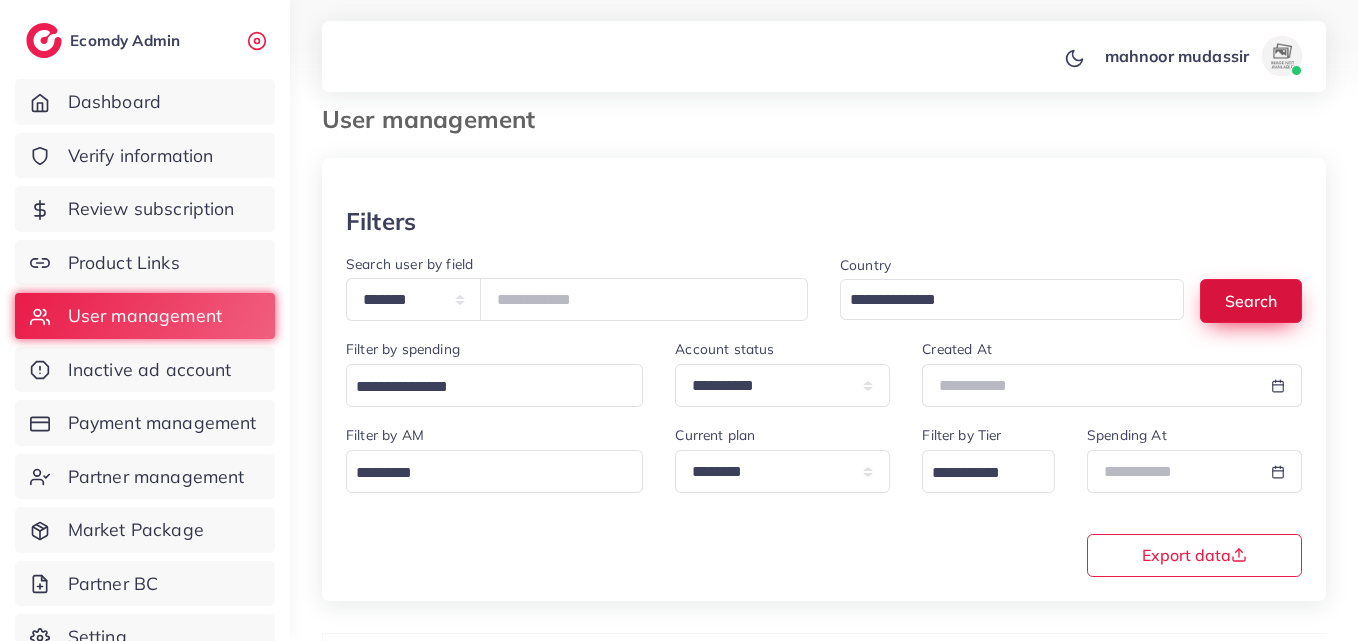 click on "Search" at bounding box center (1251, 300) 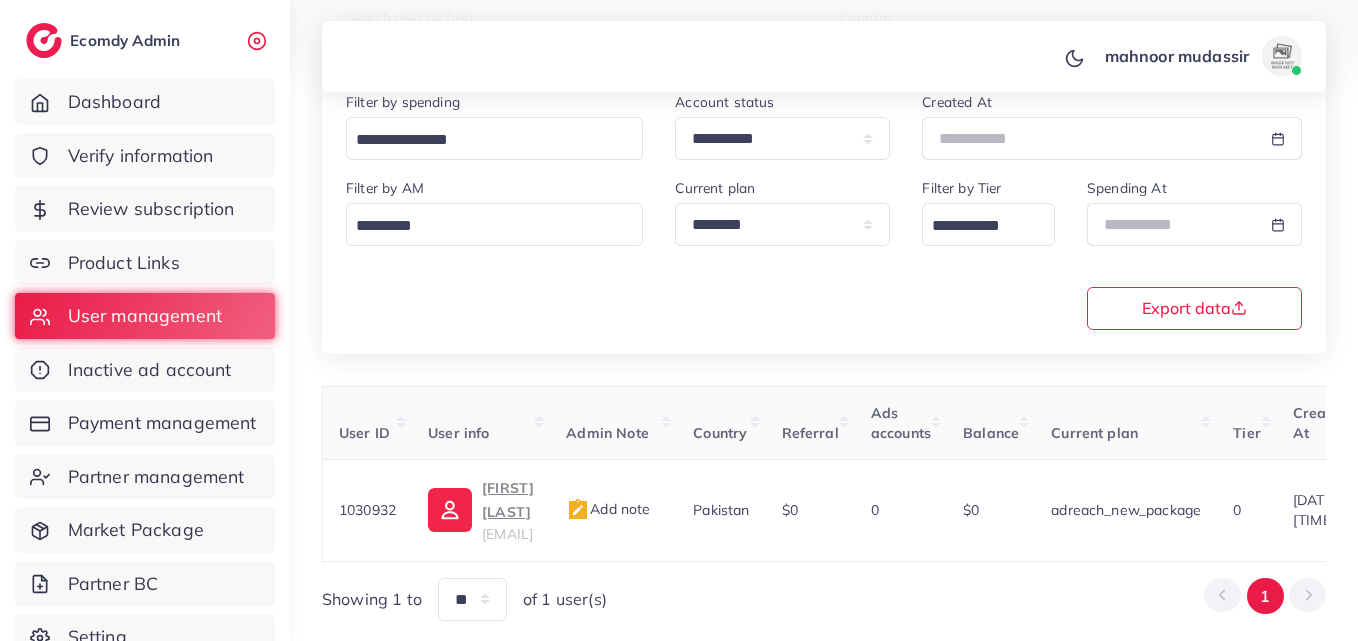 scroll, scrollTop: 319, scrollLeft: 0, axis: vertical 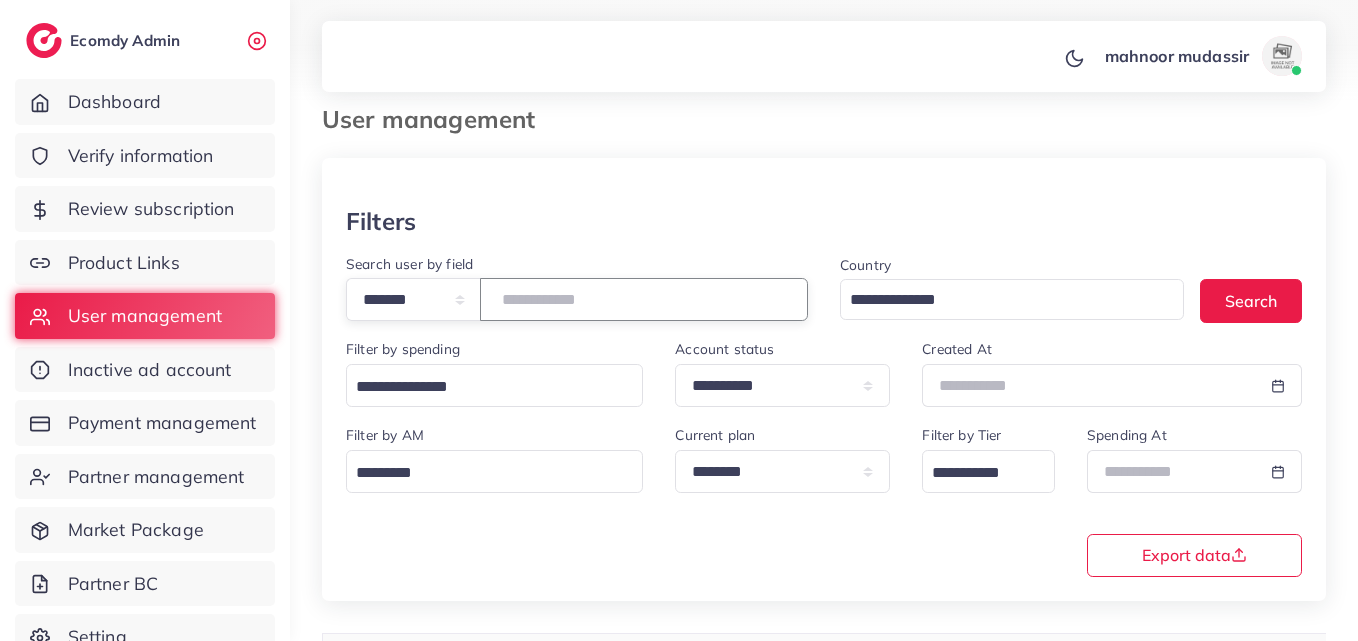 click on "*******" at bounding box center (644, 299) 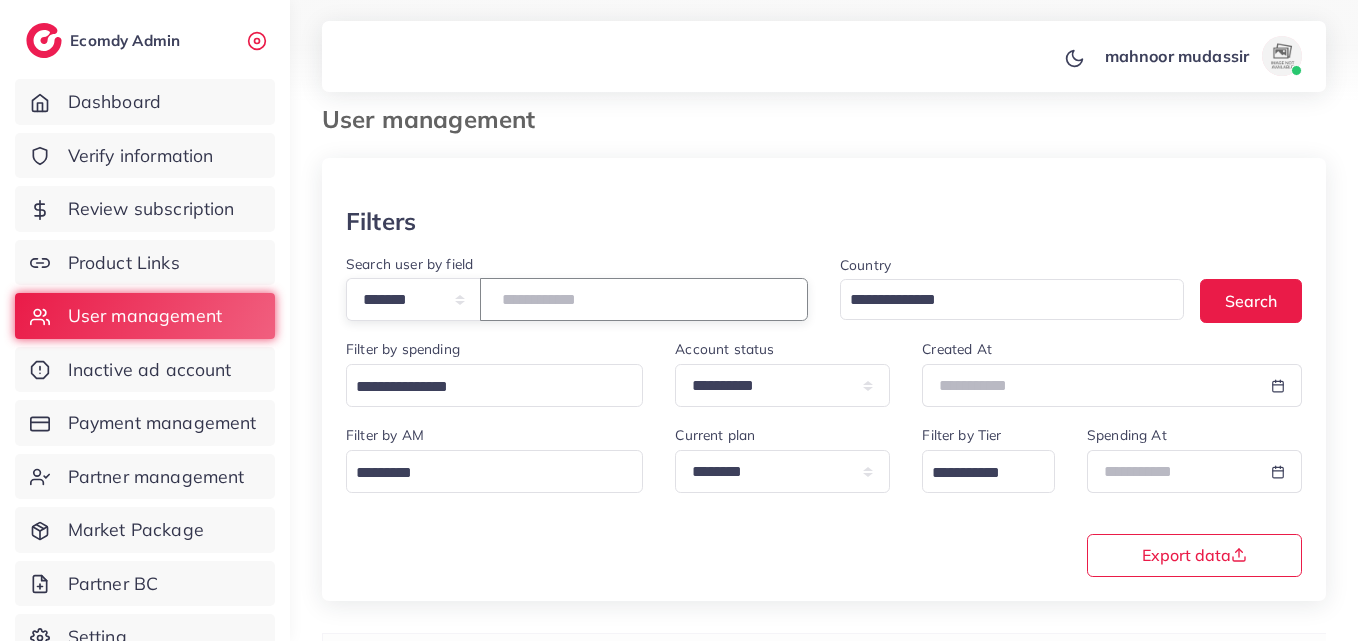 paste on "*******" 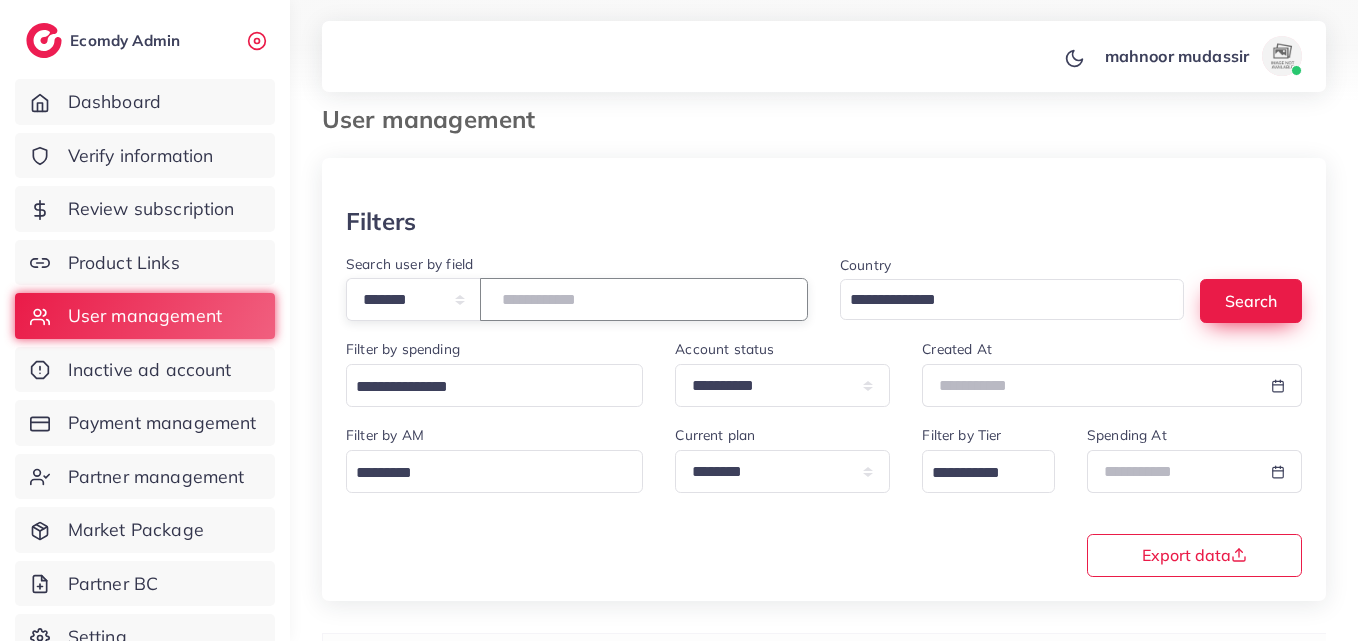 type on "*******" 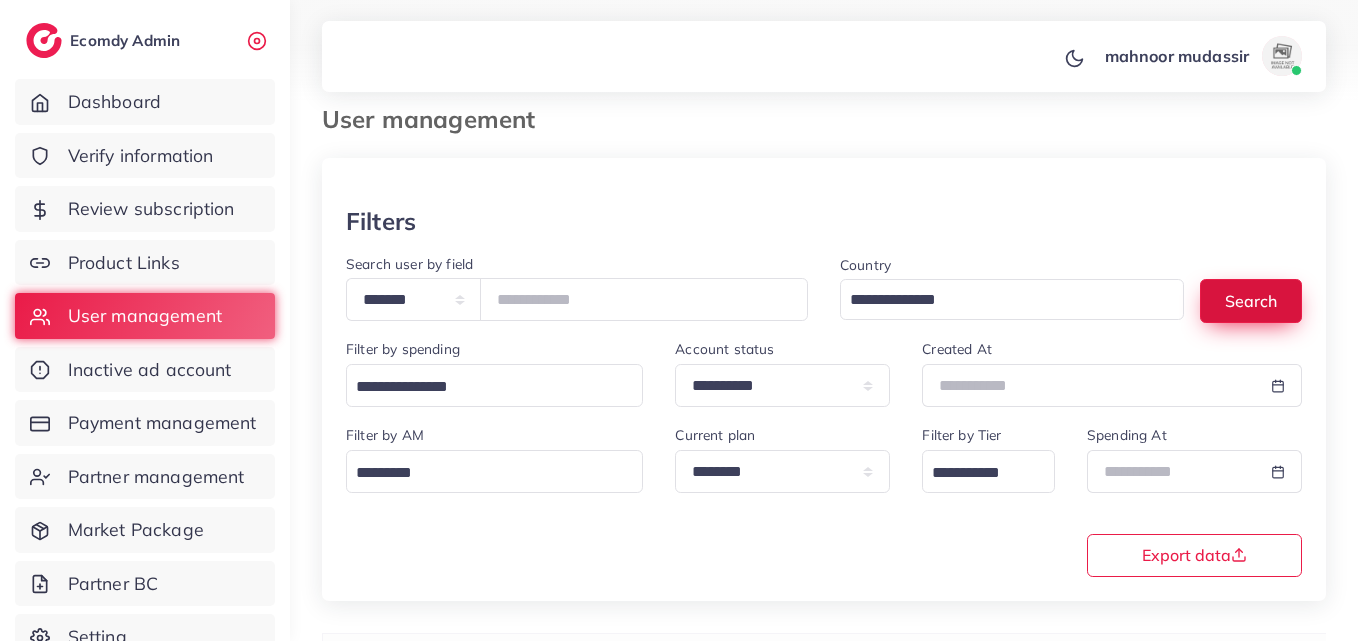 click on "Search" at bounding box center [1251, 300] 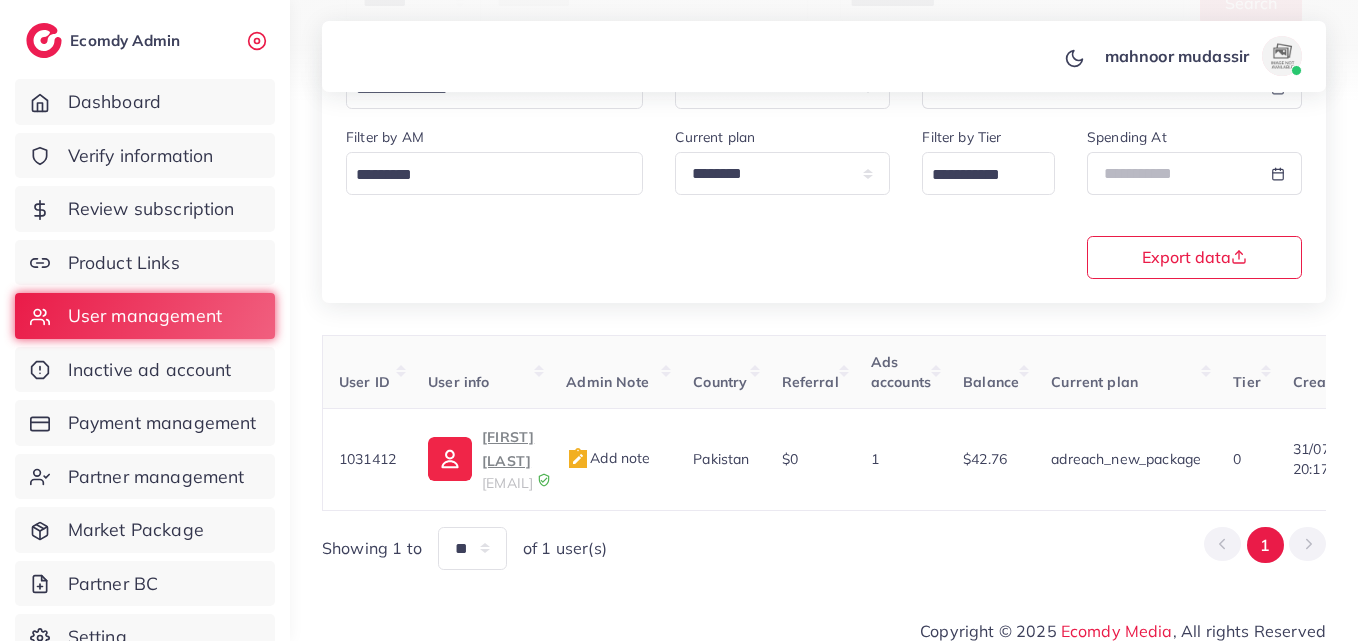 scroll, scrollTop: 319, scrollLeft: 0, axis: vertical 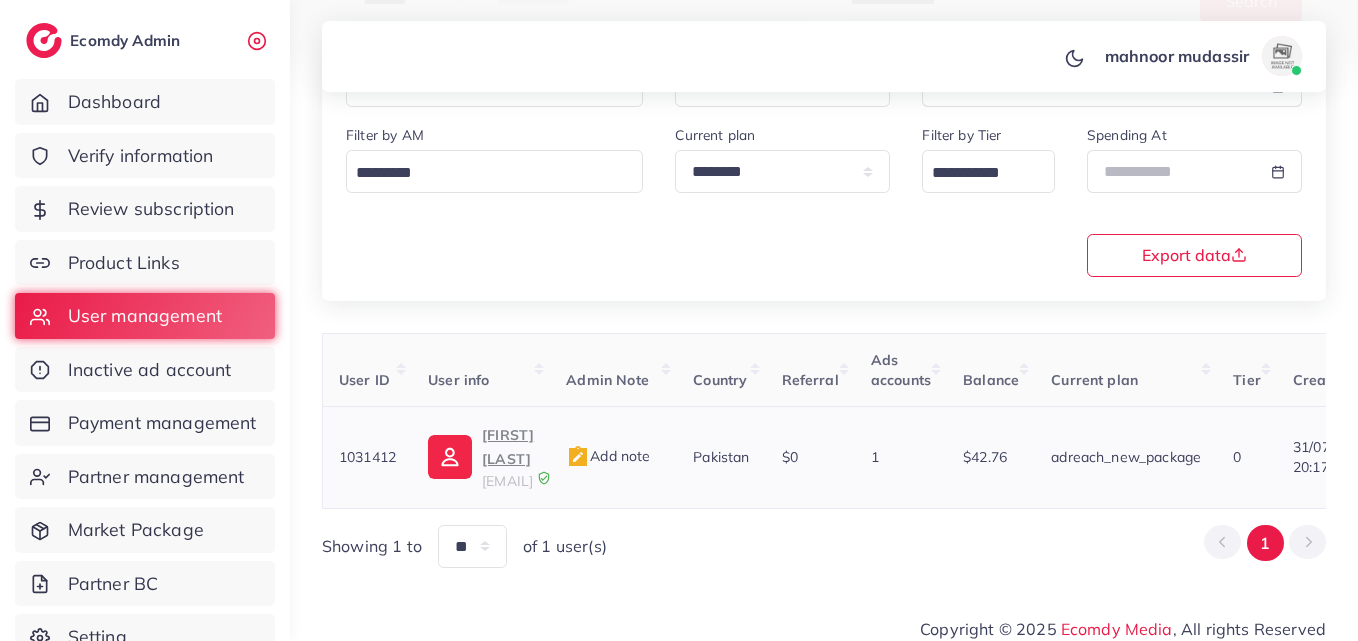 click on "[FIRST] [LAST]" at bounding box center [508, 447] 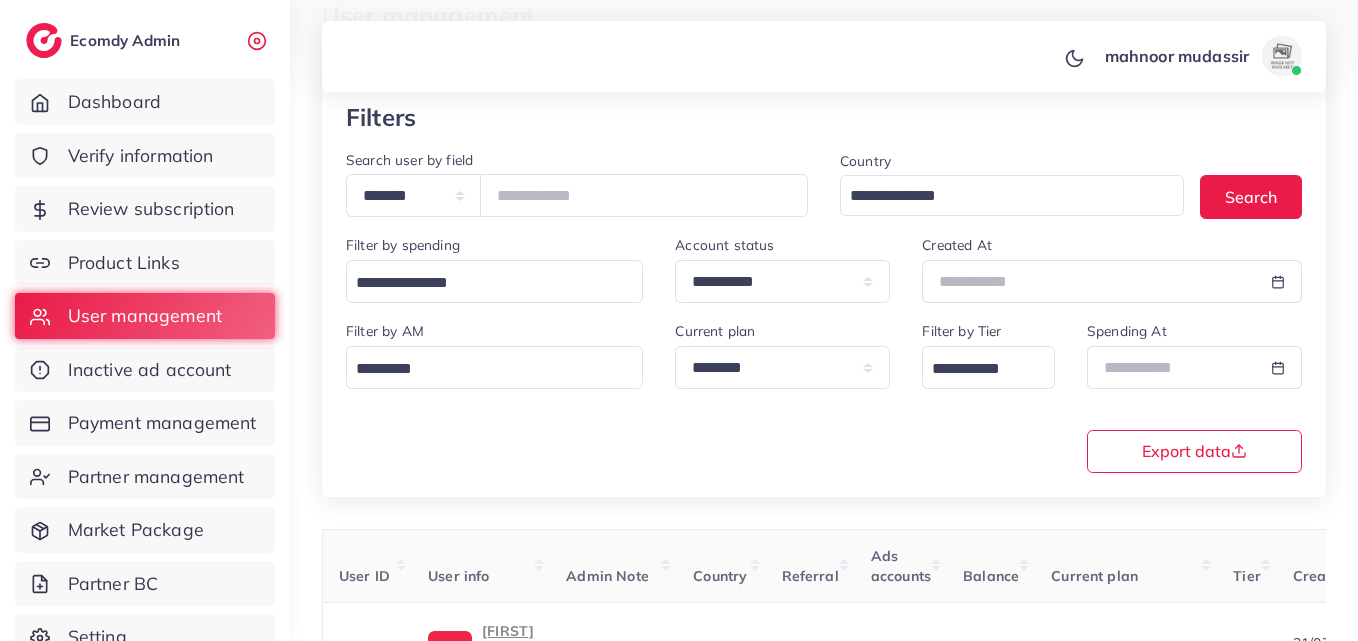scroll, scrollTop: 119, scrollLeft: 0, axis: vertical 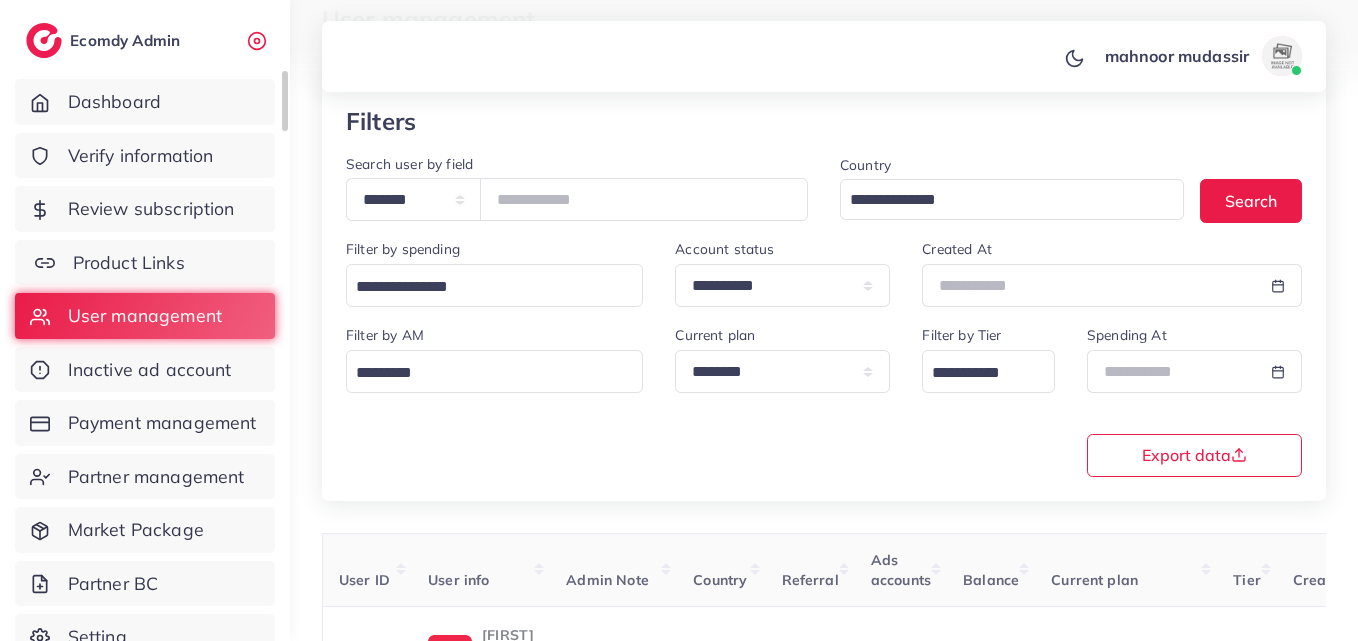 click on "Product Links" at bounding box center (129, 263) 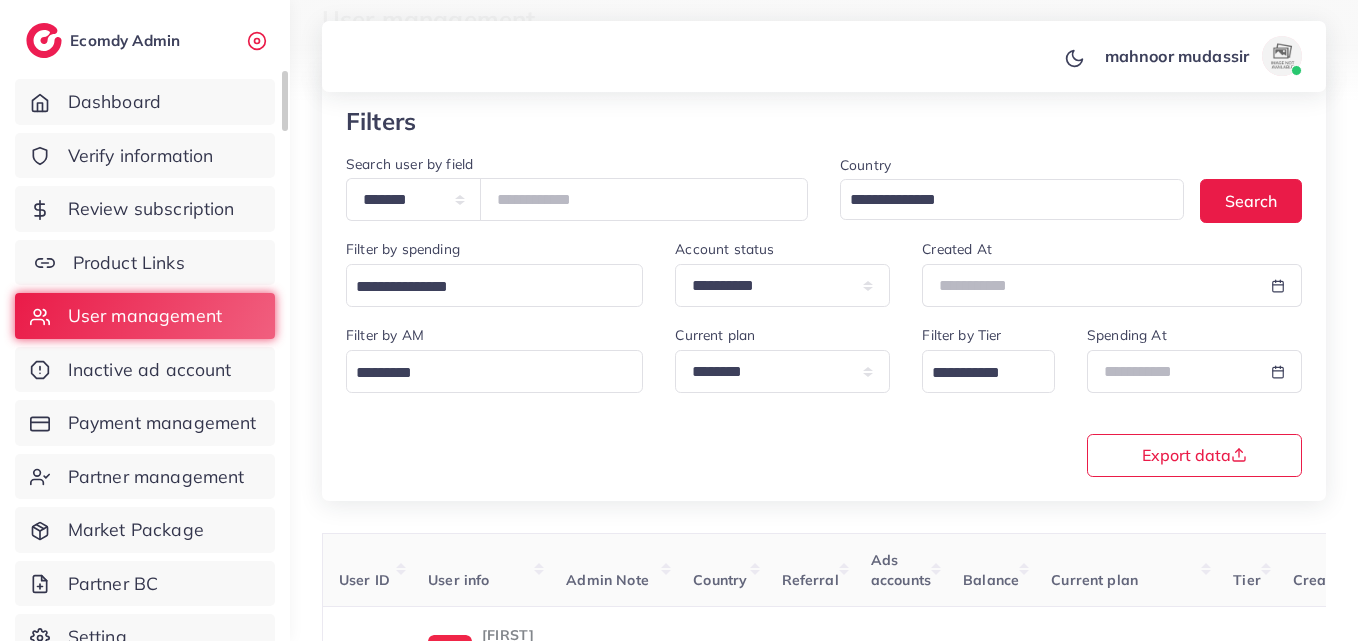 scroll, scrollTop: 0, scrollLeft: 0, axis: both 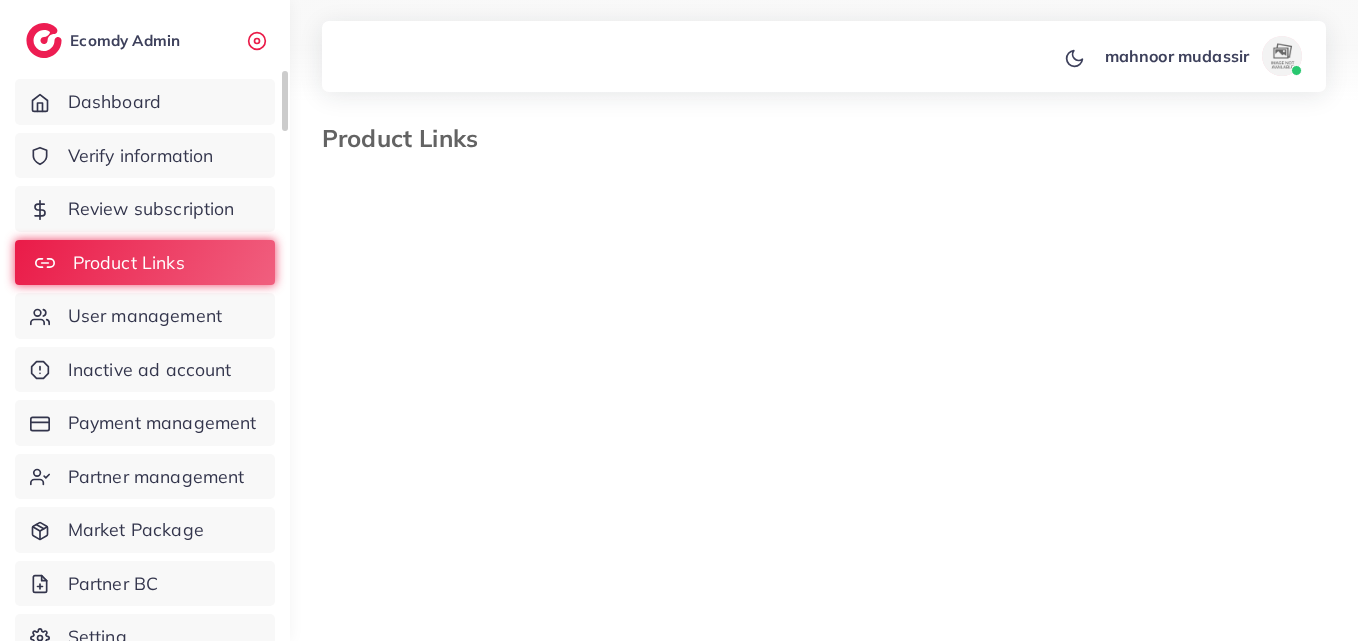 select on "*********" 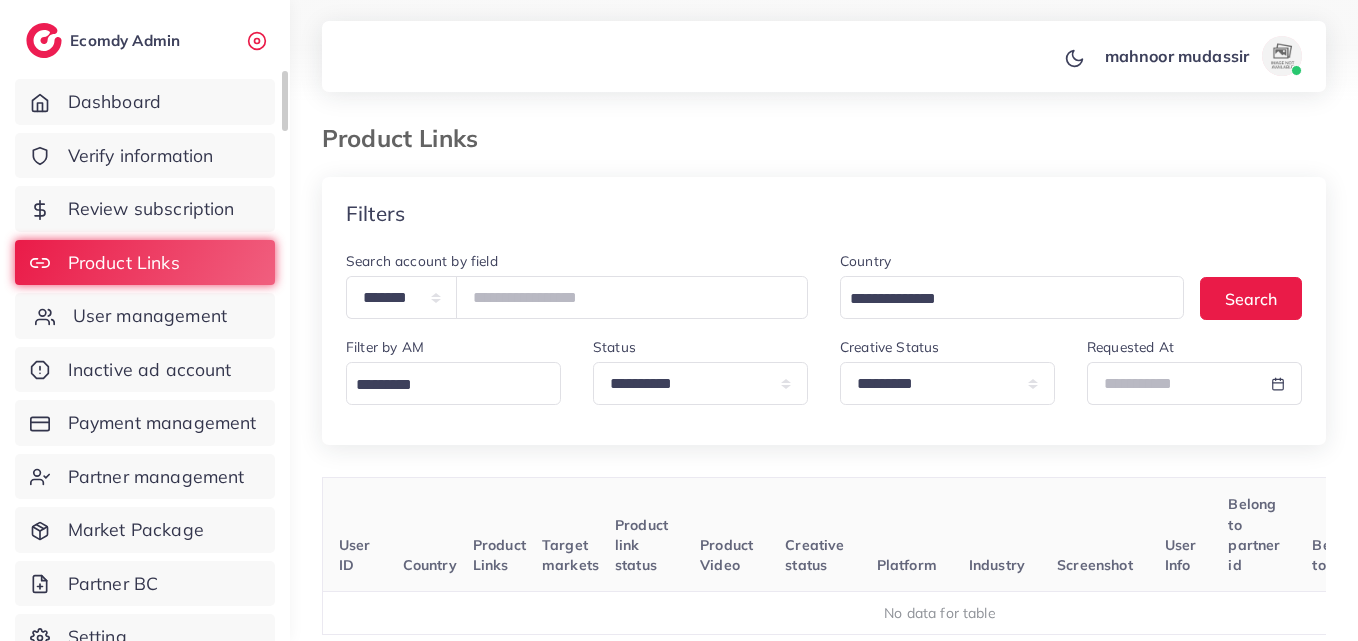 click on "User management" at bounding box center [150, 316] 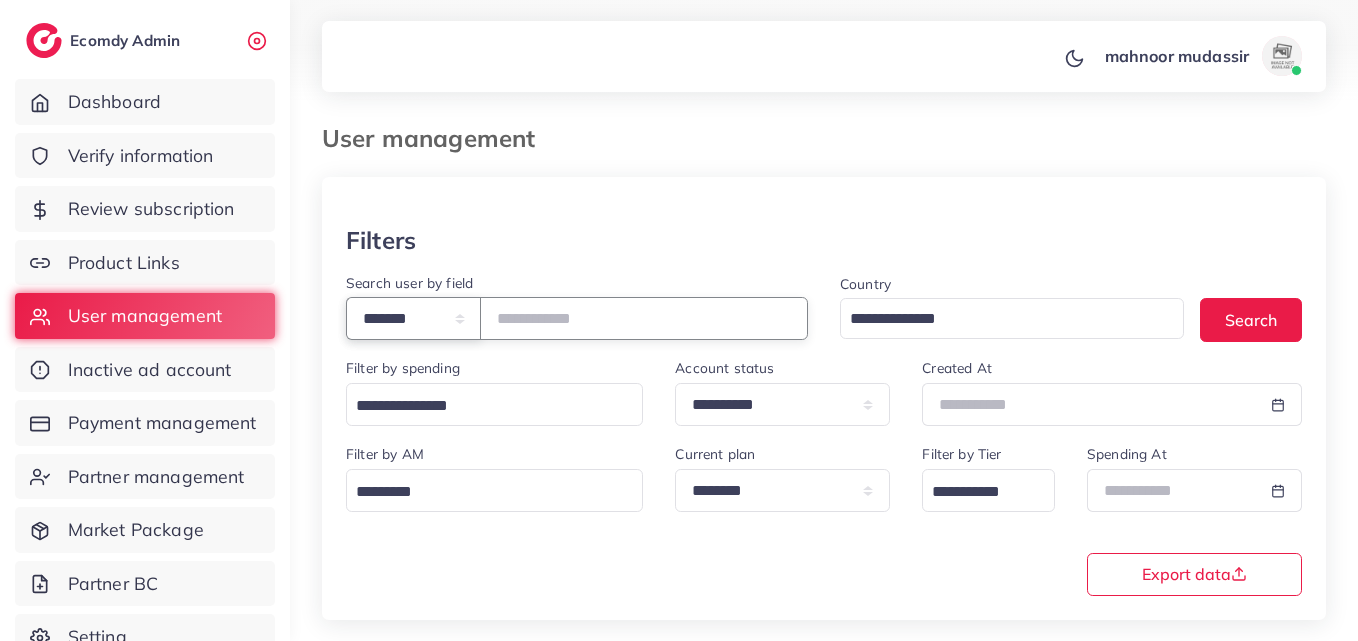 click on "**********" at bounding box center [413, 318] 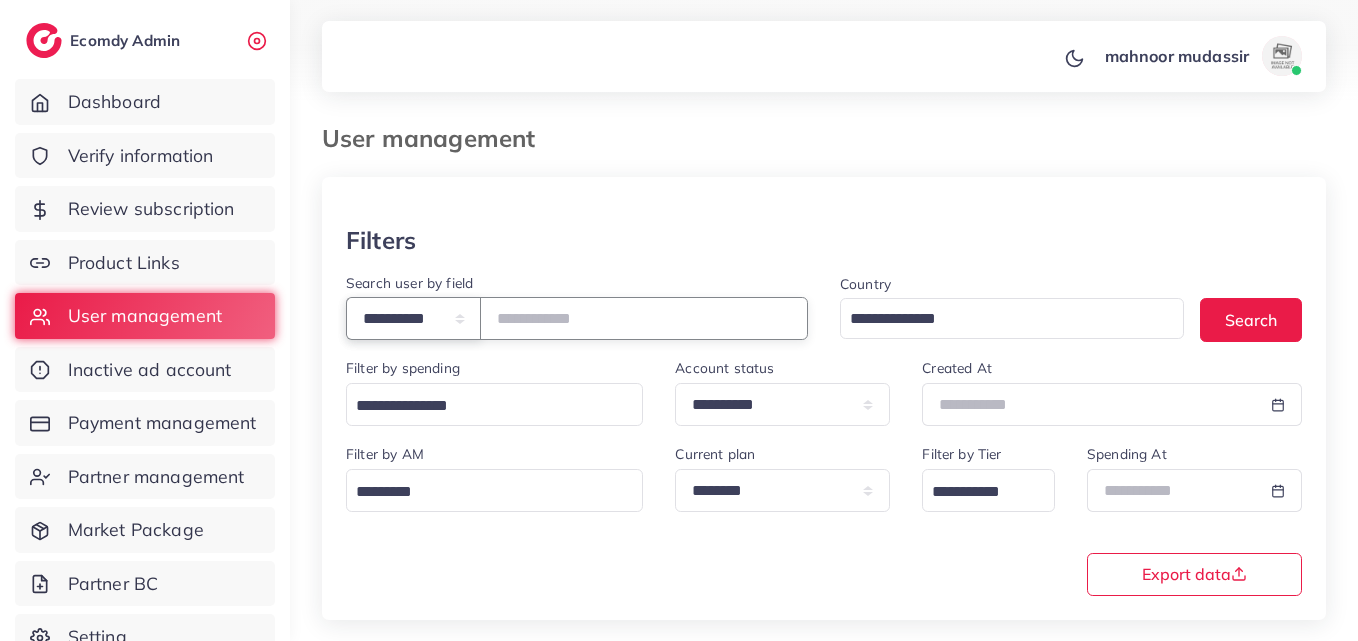 click on "**********" at bounding box center [413, 318] 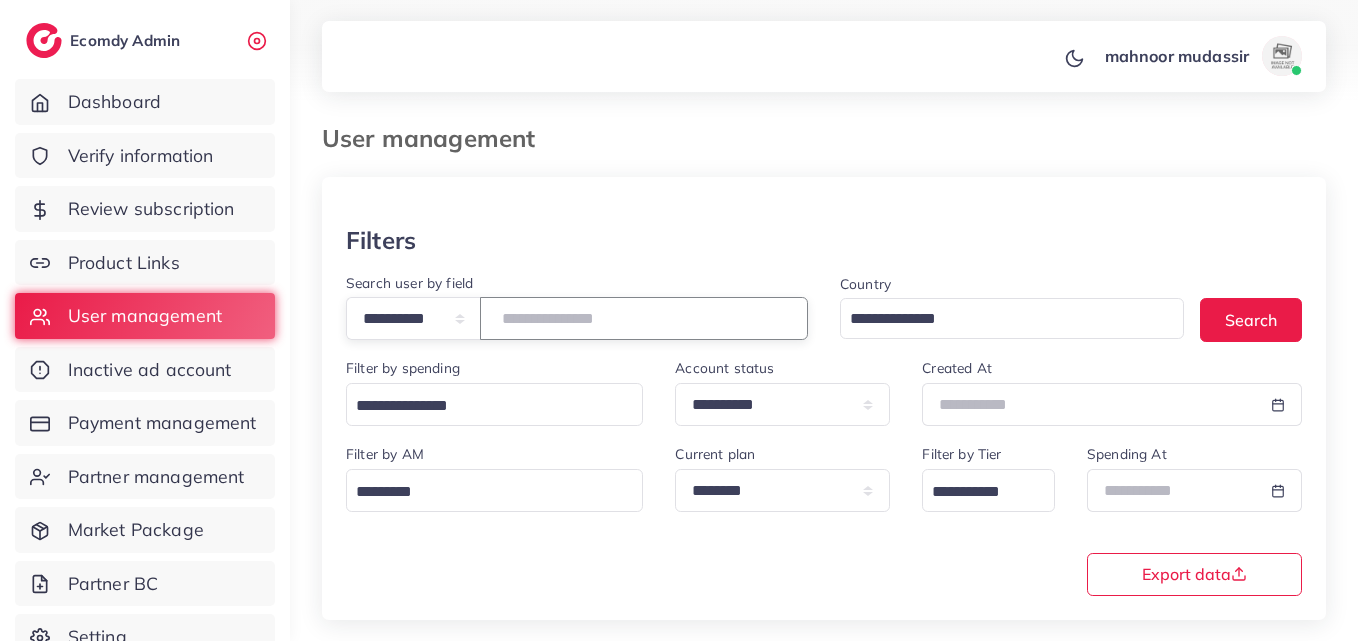 click at bounding box center (644, 318) 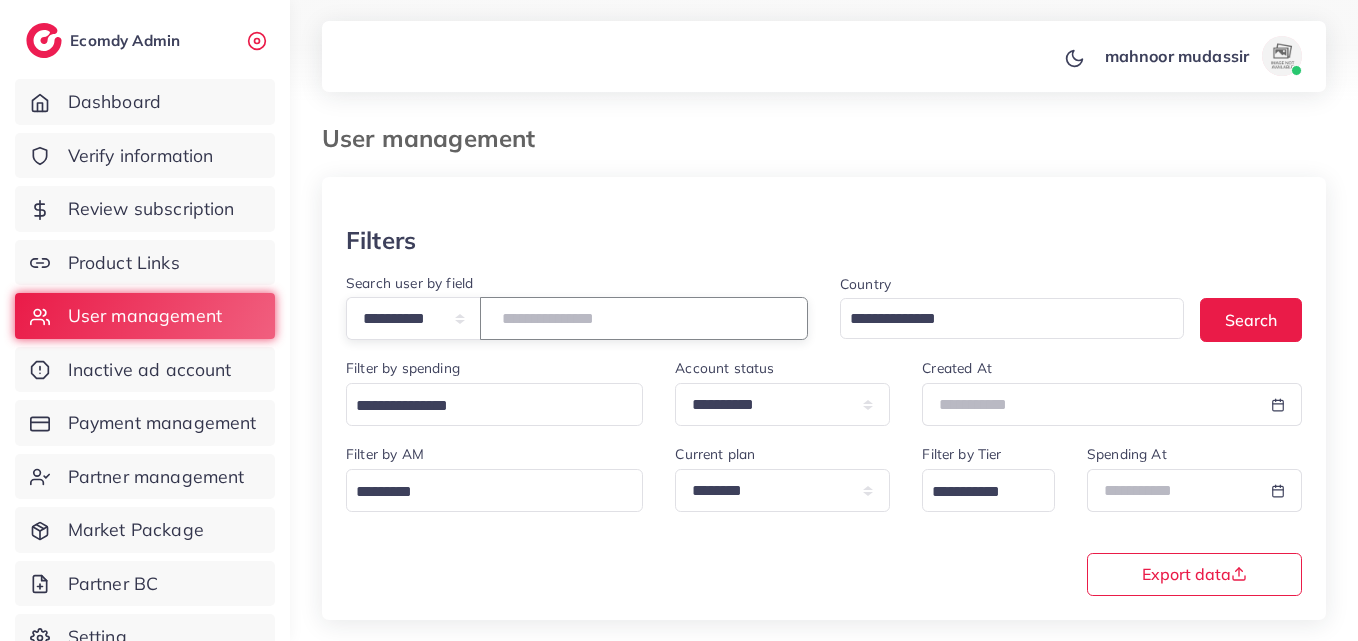 paste on "**********" 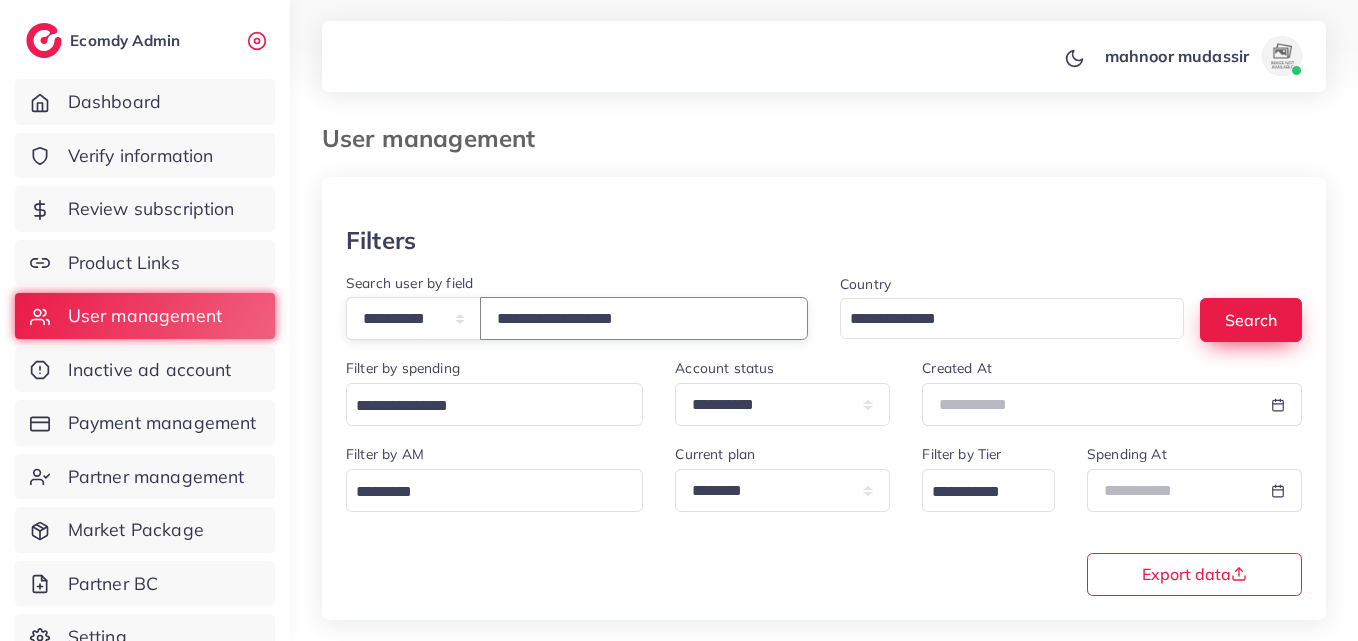 type on "**********" 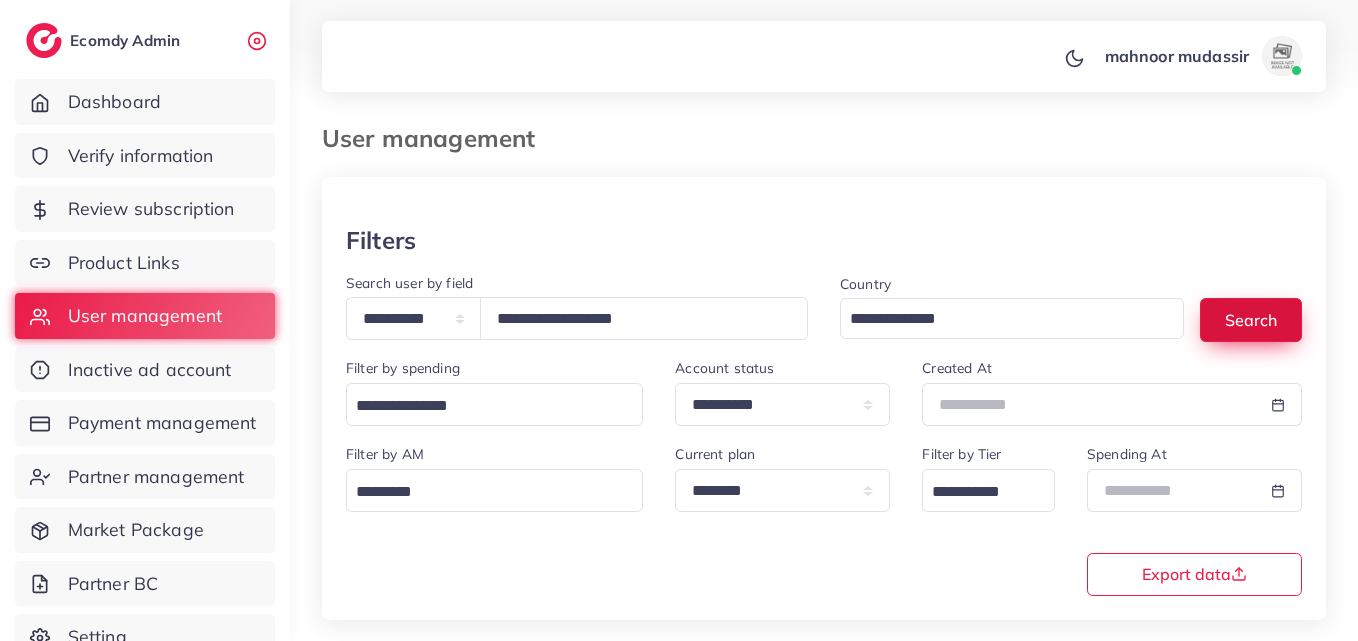 drag, startPoint x: 1259, startPoint y: 301, endPoint x: 1267, endPoint y: 321, distance: 21.540659 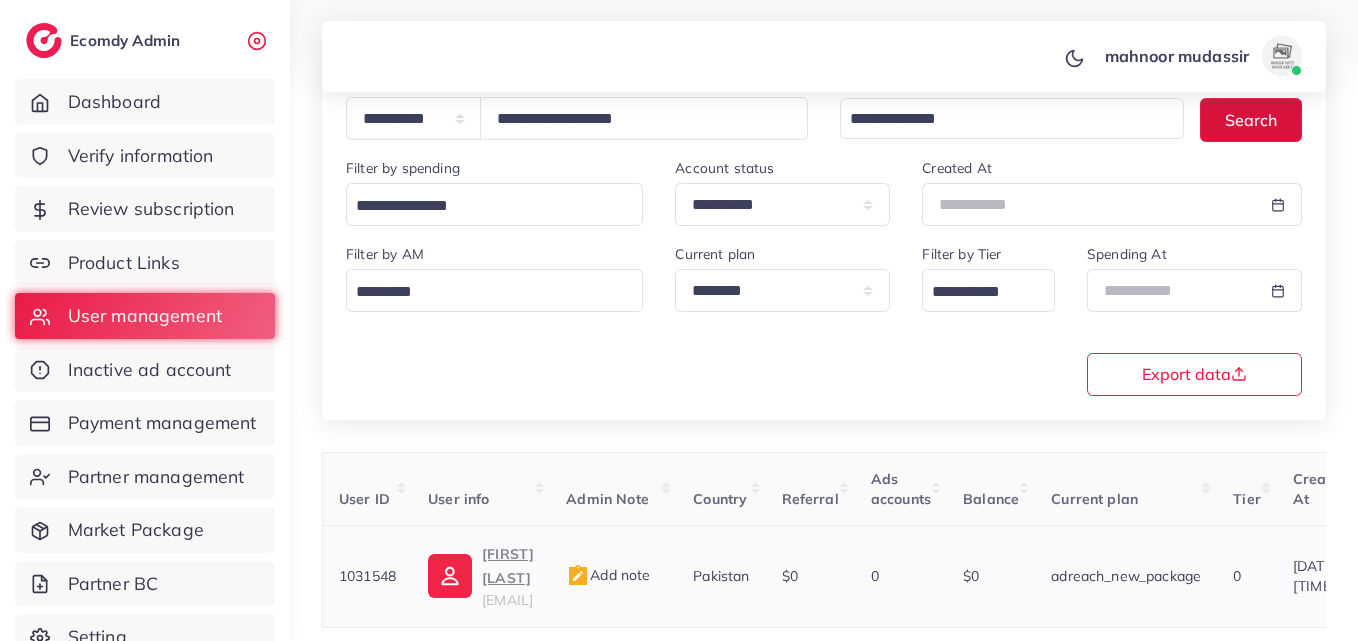 scroll, scrollTop: 300, scrollLeft: 0, axis: vertical 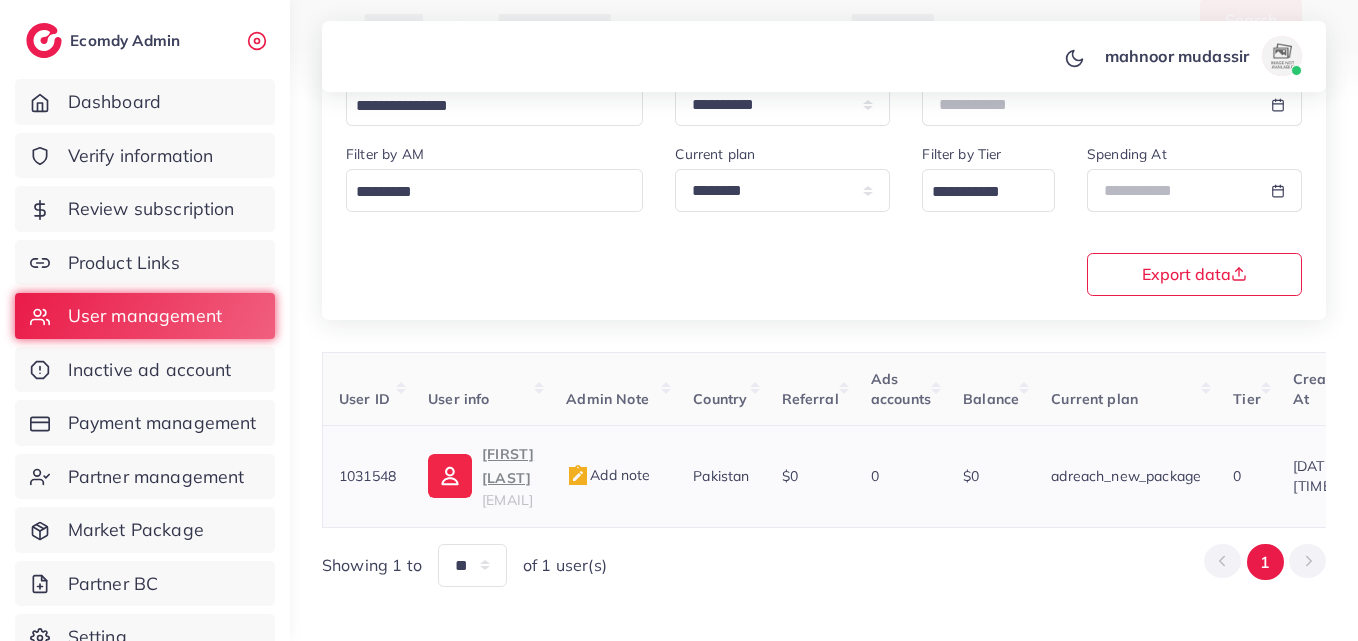 click on "waqas ashiq" at bounding box center (508, 466) 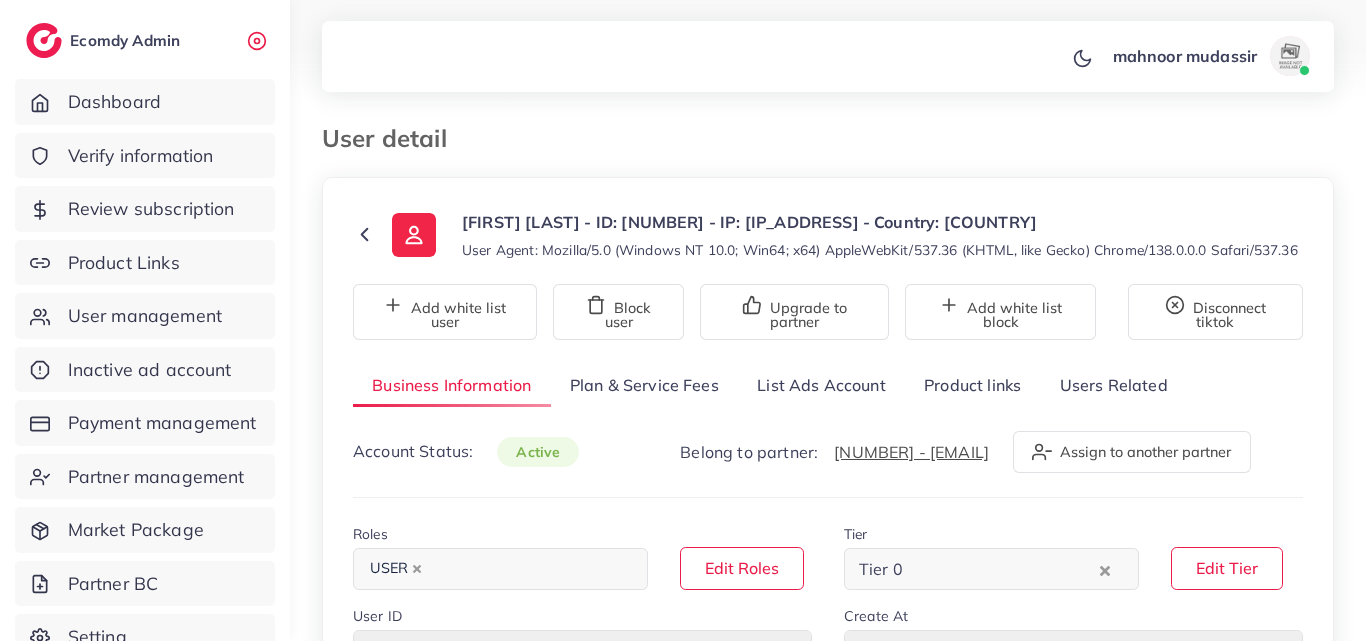 click on "List Ads Account" at bounding box center (821, 385) 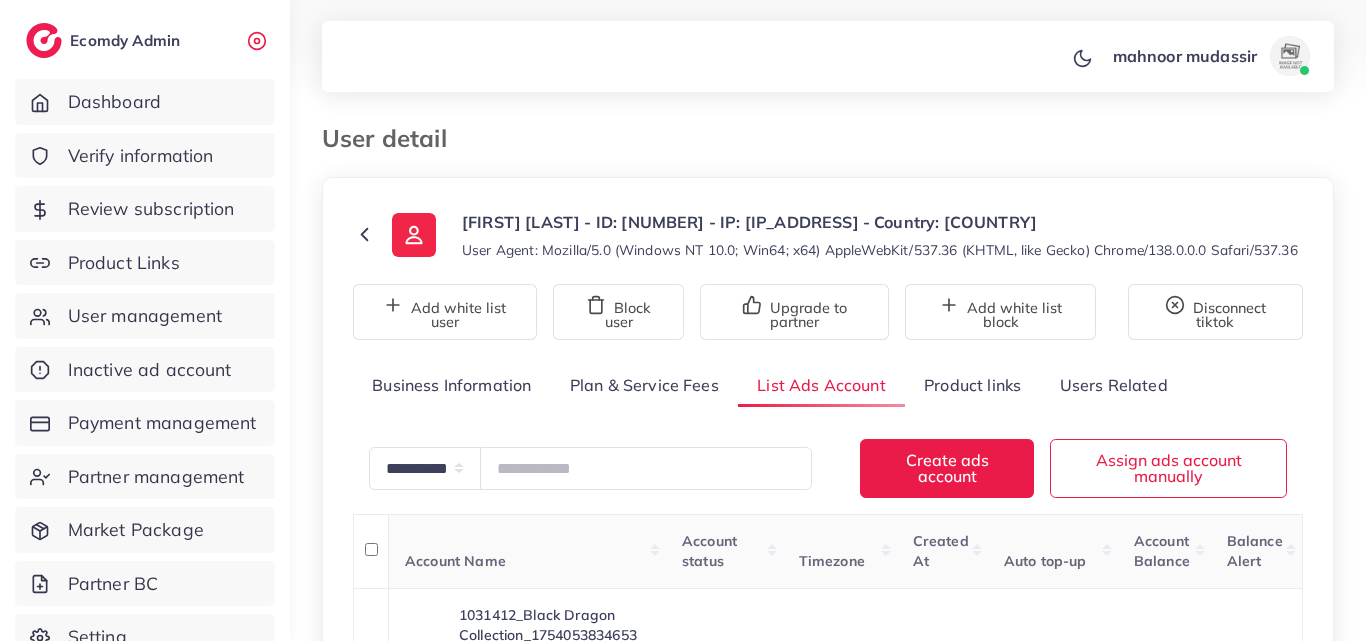 click on "User detail" at bounding box center (697, 138) 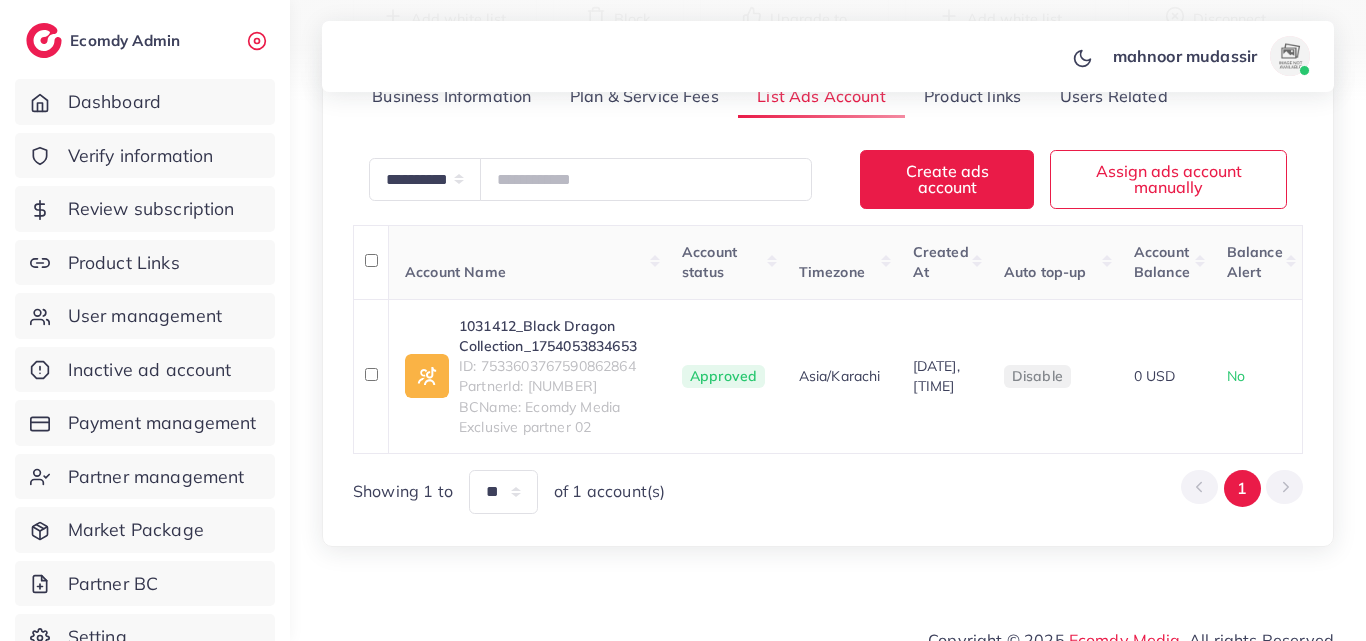 scroll, scrollTop: 288, scrollLeft: 0, axis: vertical 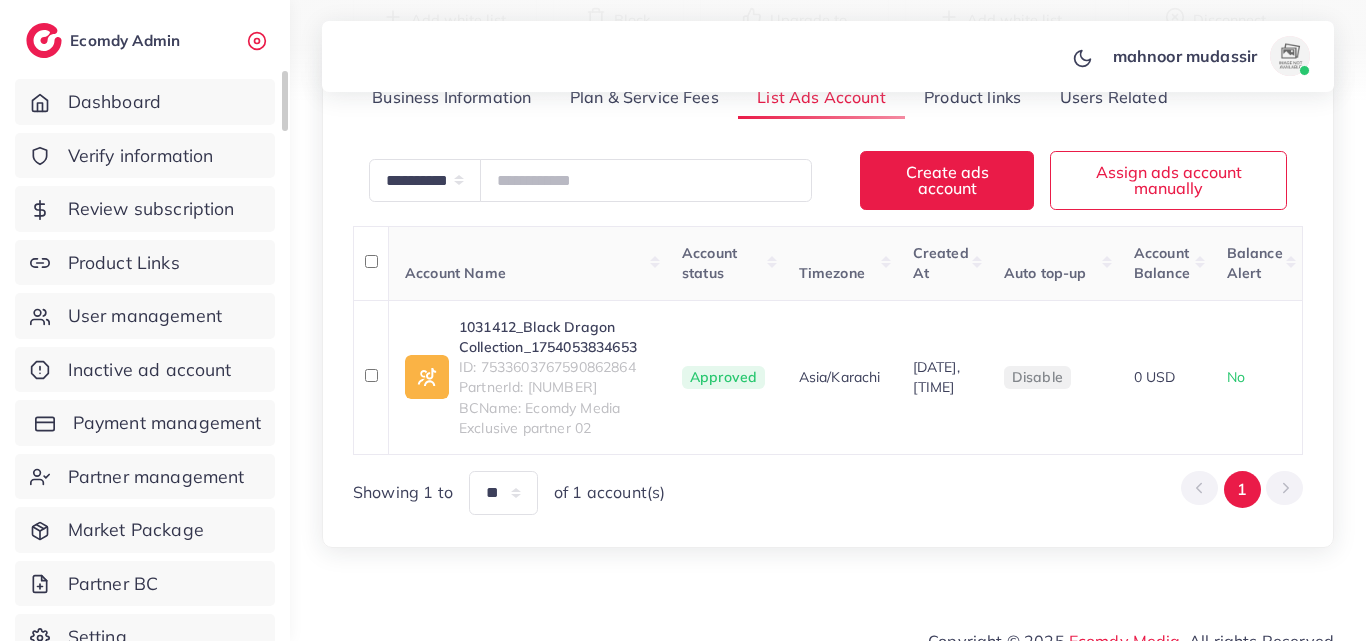 click on "Payment management" at bounding box center [167, 423] 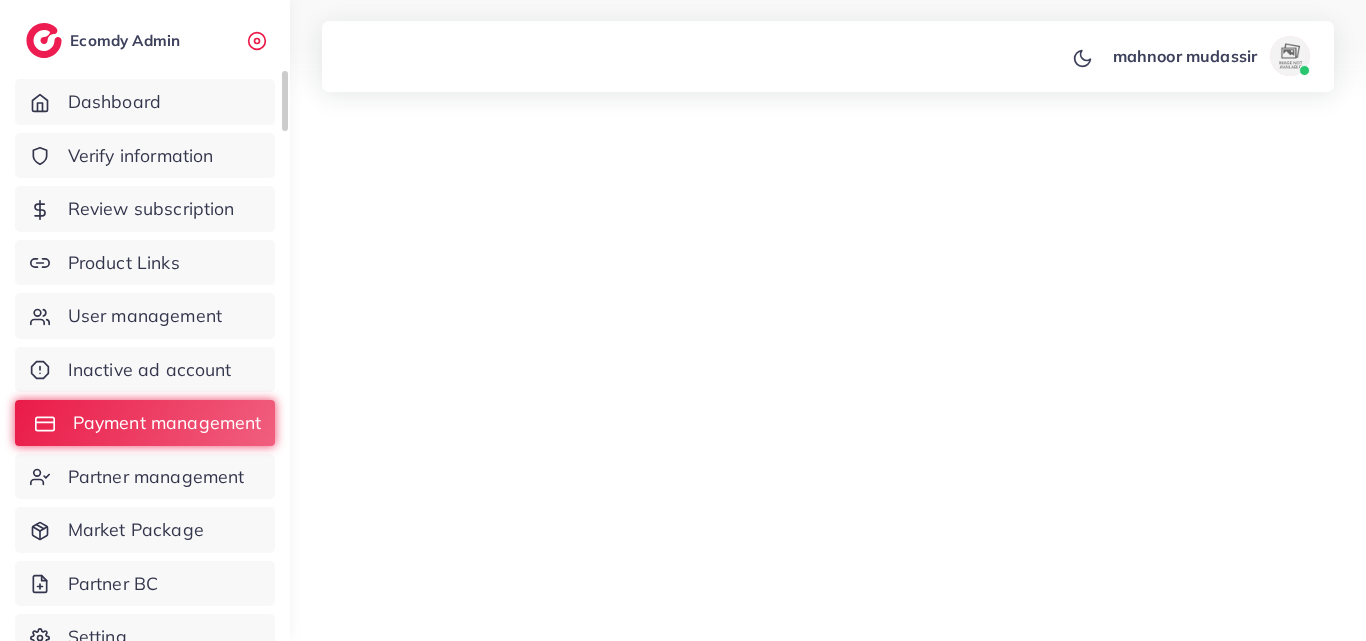 scroll, scrollTop: 0, scrollLeft: 0, axis: both 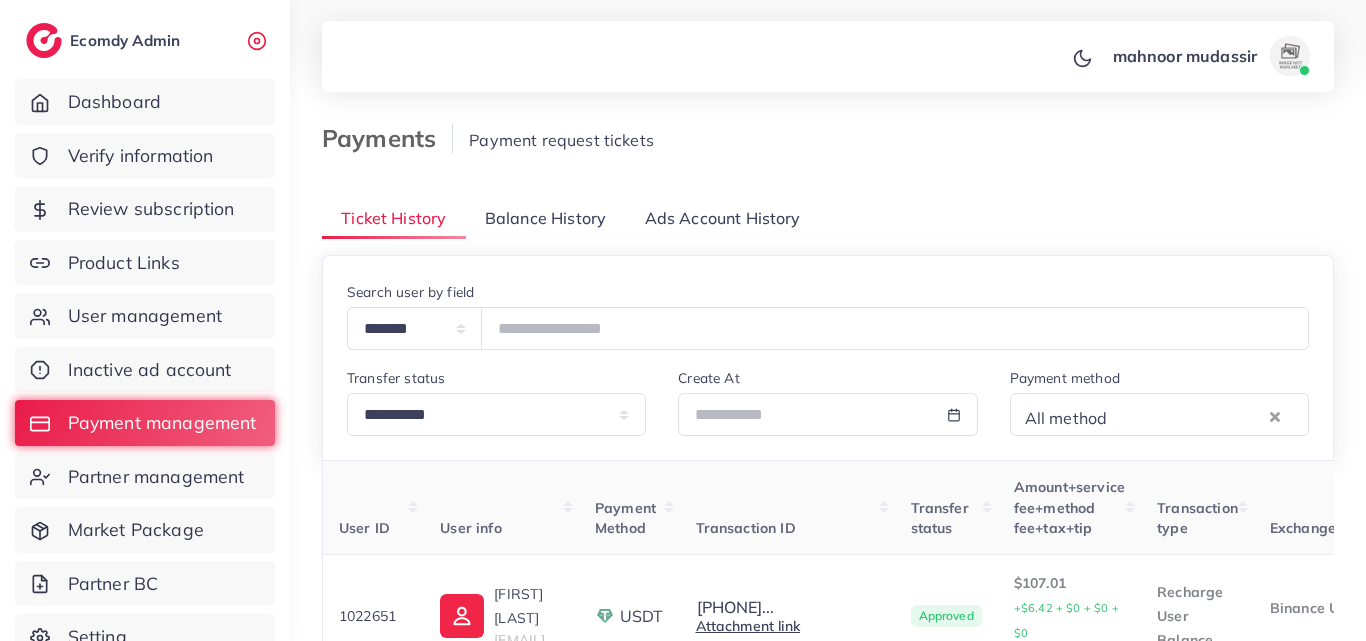 click on "Balance History" at bounding box center [545, 218] 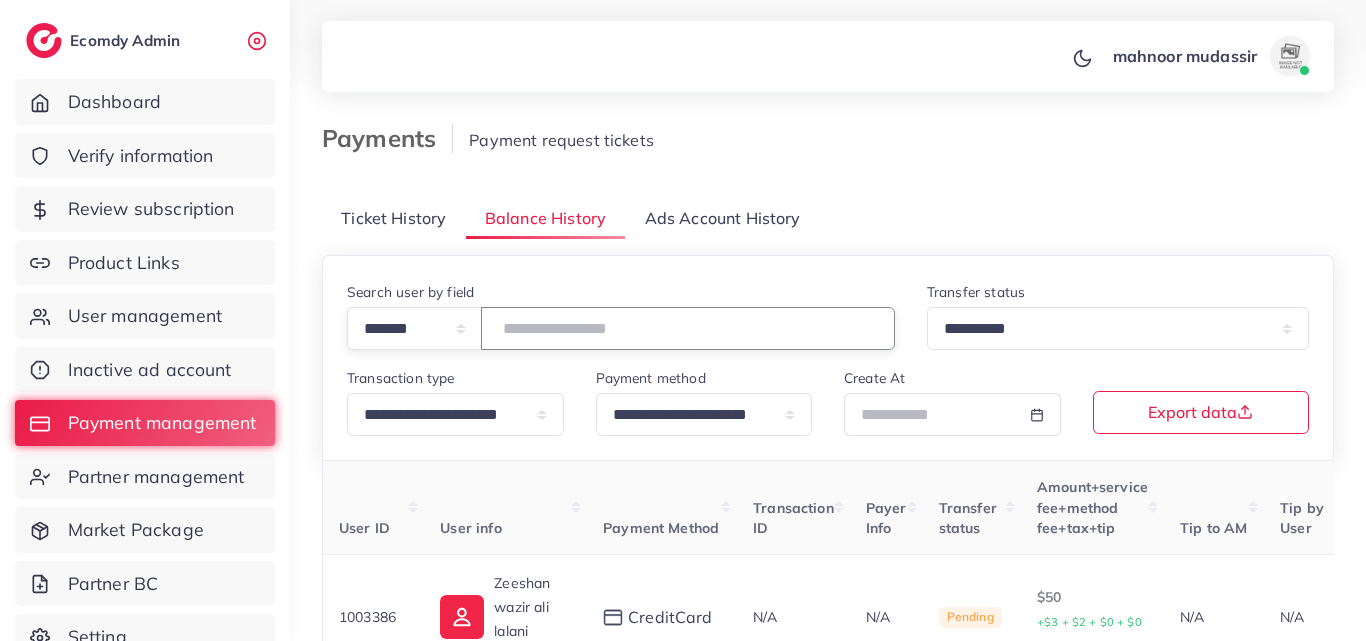 click at bounding box center (688, 328) 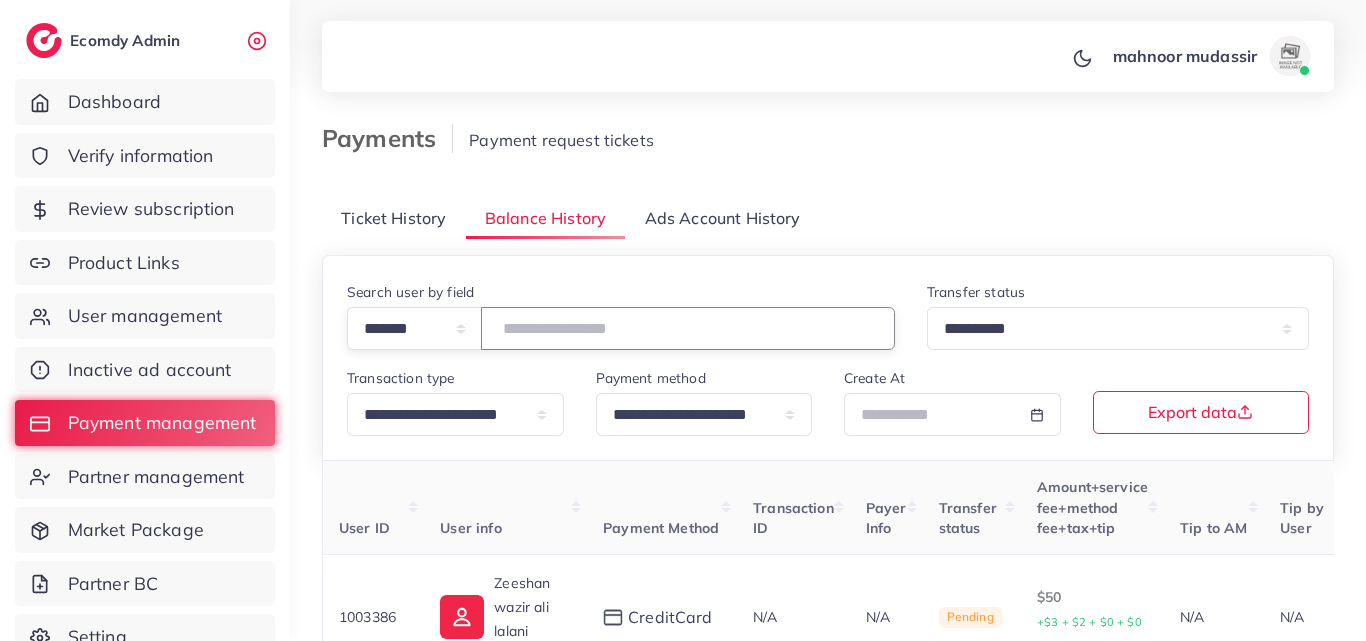 paste on "*******" 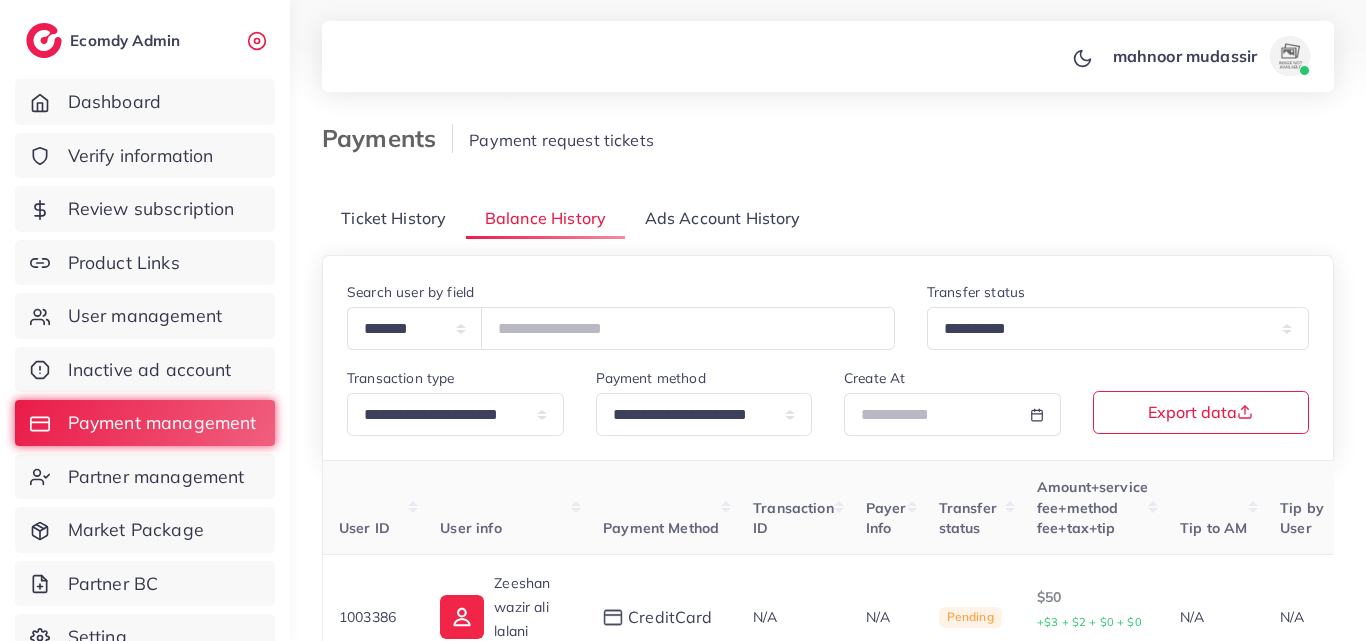click on "Payment request tickets" at bounding box center [763, 140] 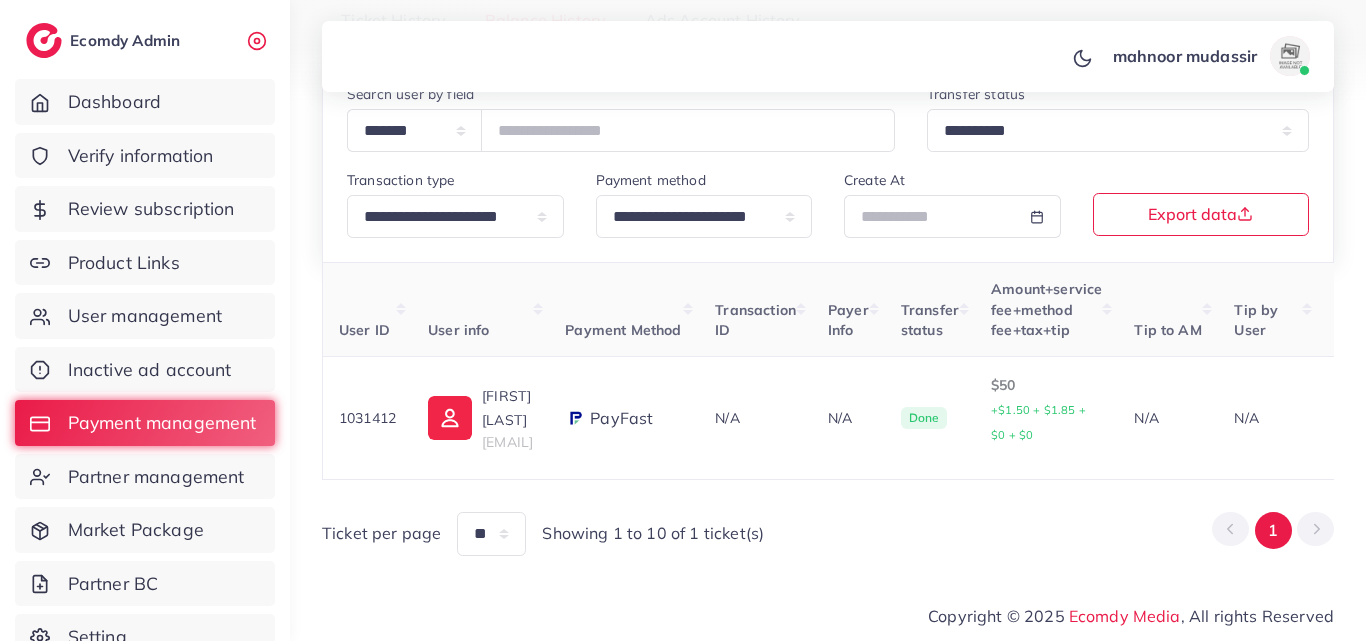 scroll, scrollTop: 100, scrollLeft: 0, axis: vertical 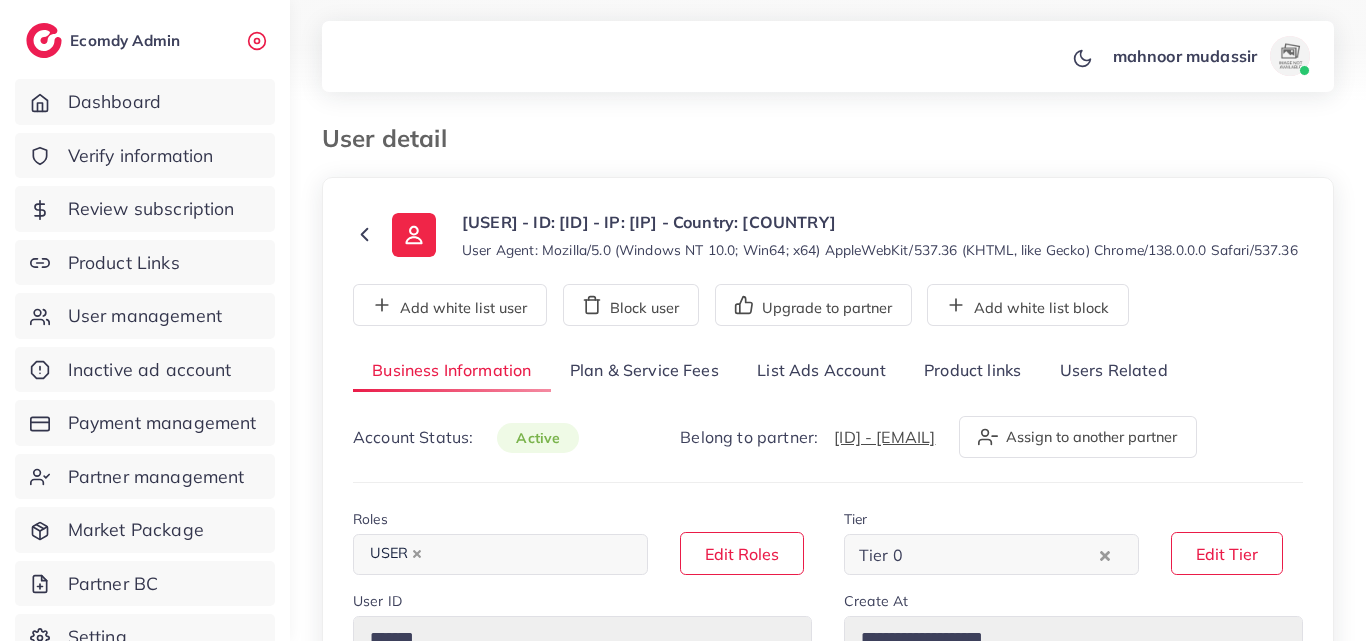 select on "********" 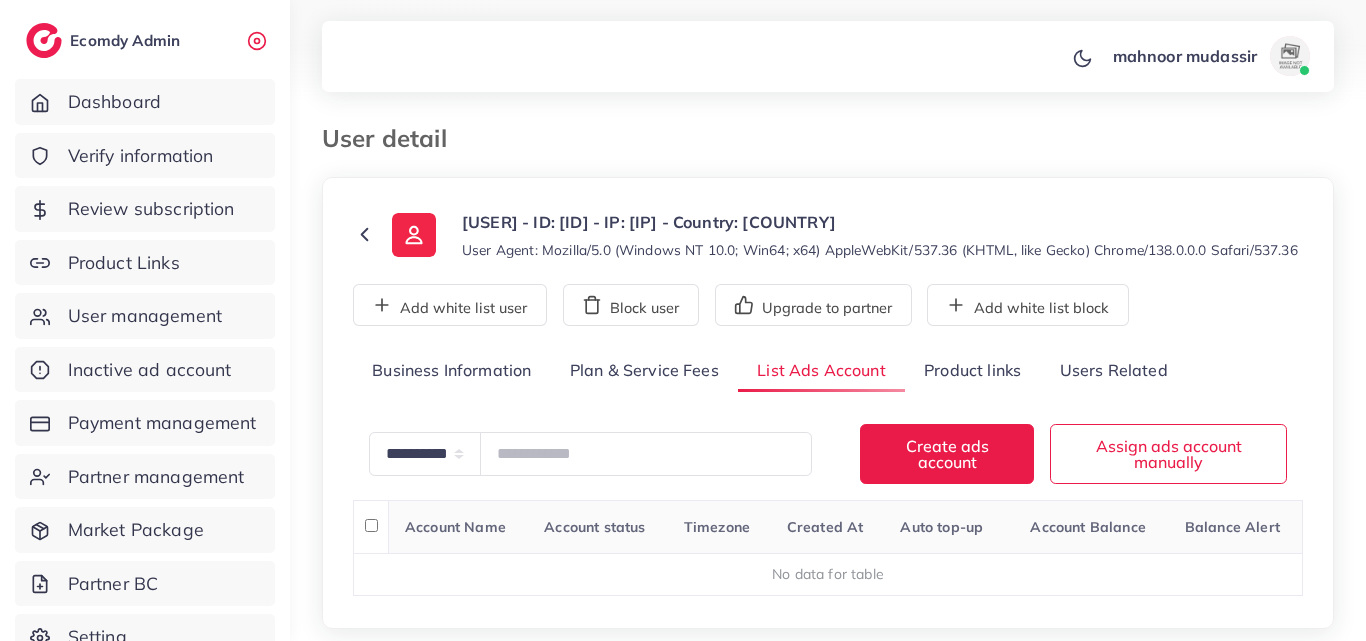 click on "Product links" at bounding box center (972, 371) 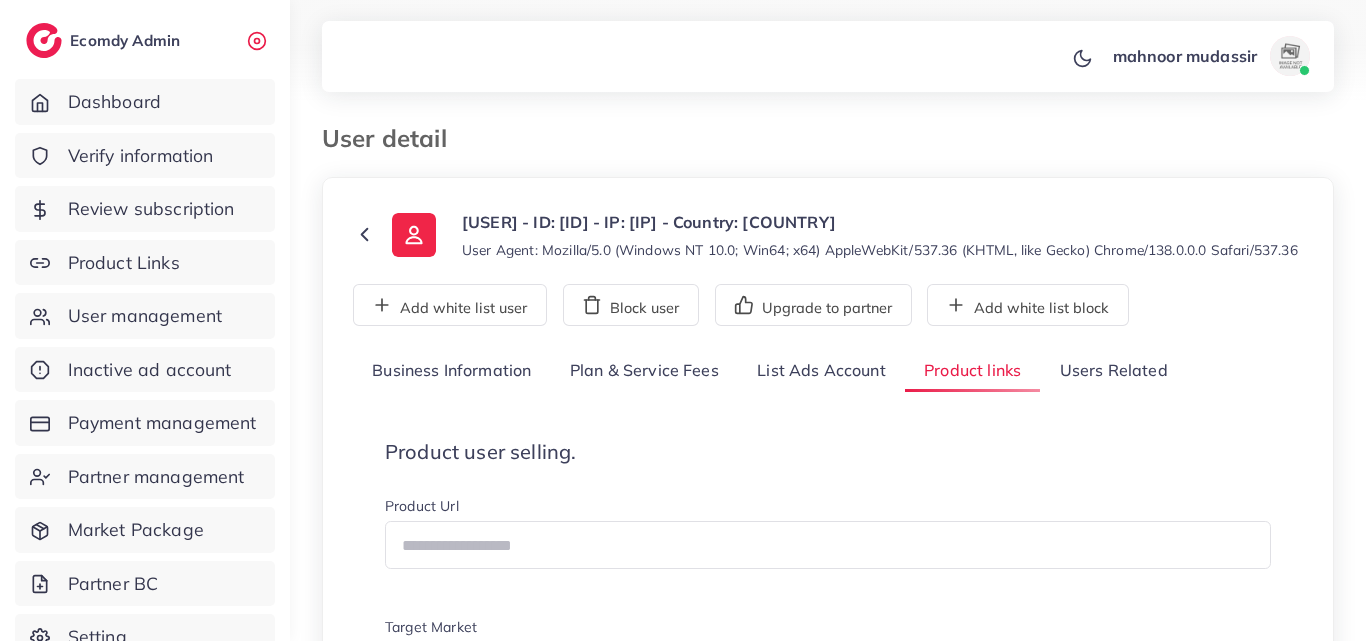 click on "User detail" at bounding box center (697, 138) 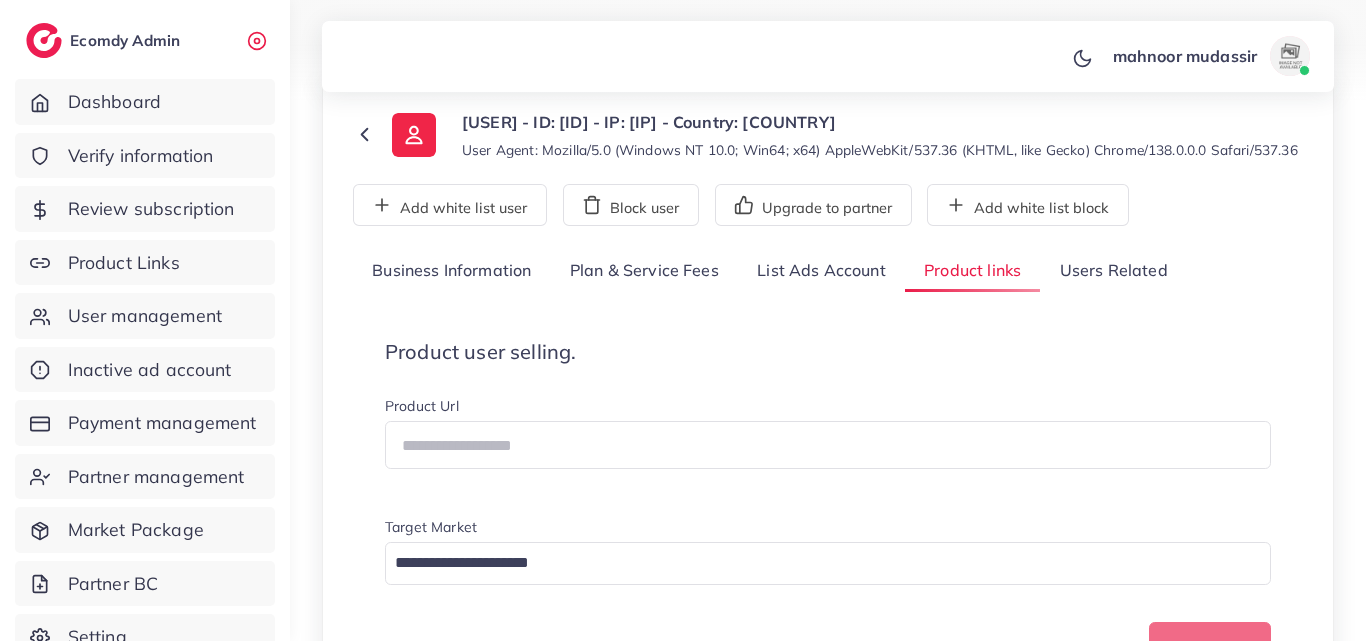 scroll, scrollTop: 446, scrollLeft: 0, axis: vertical 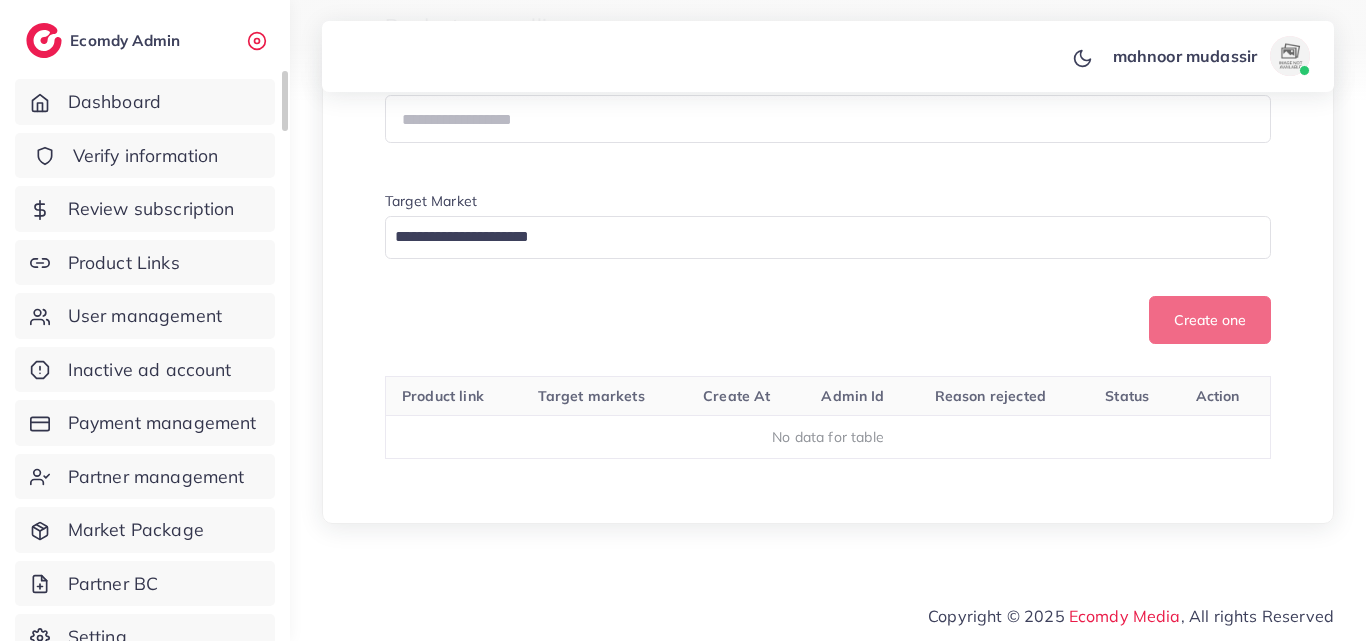 click on "Verify information" at bounding box center [145, 156] 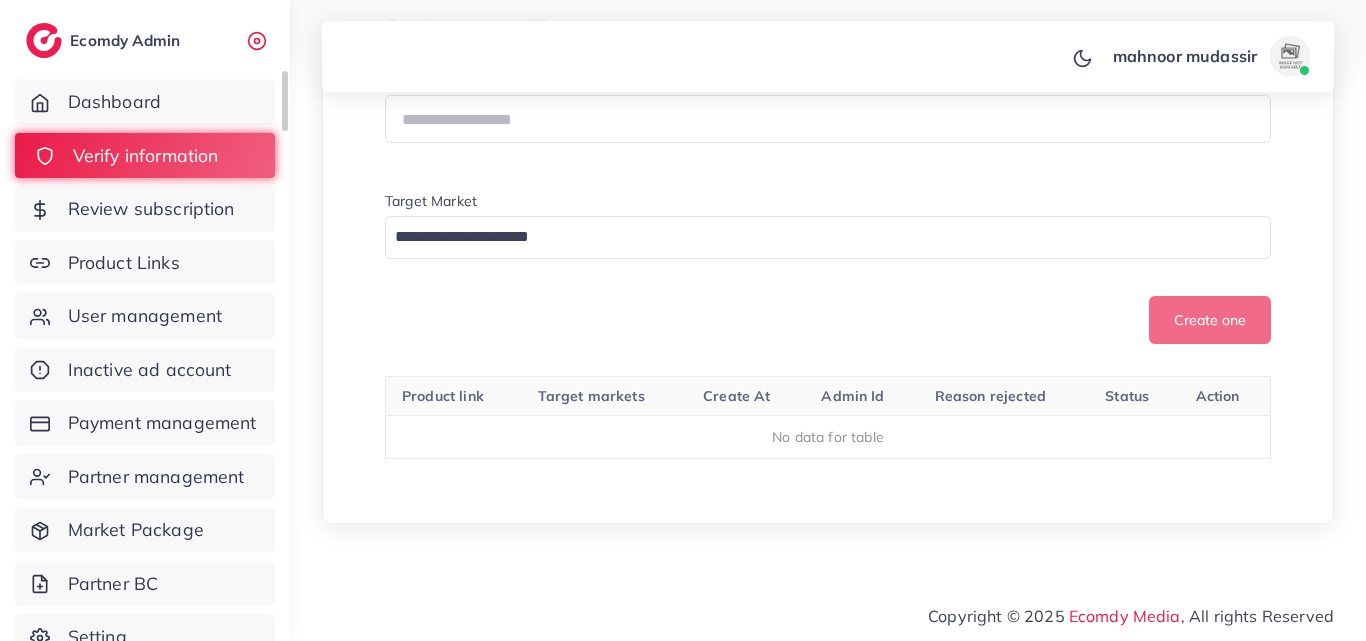 scroll, scrollTop: 0, scrollLeft: 0, axis: both 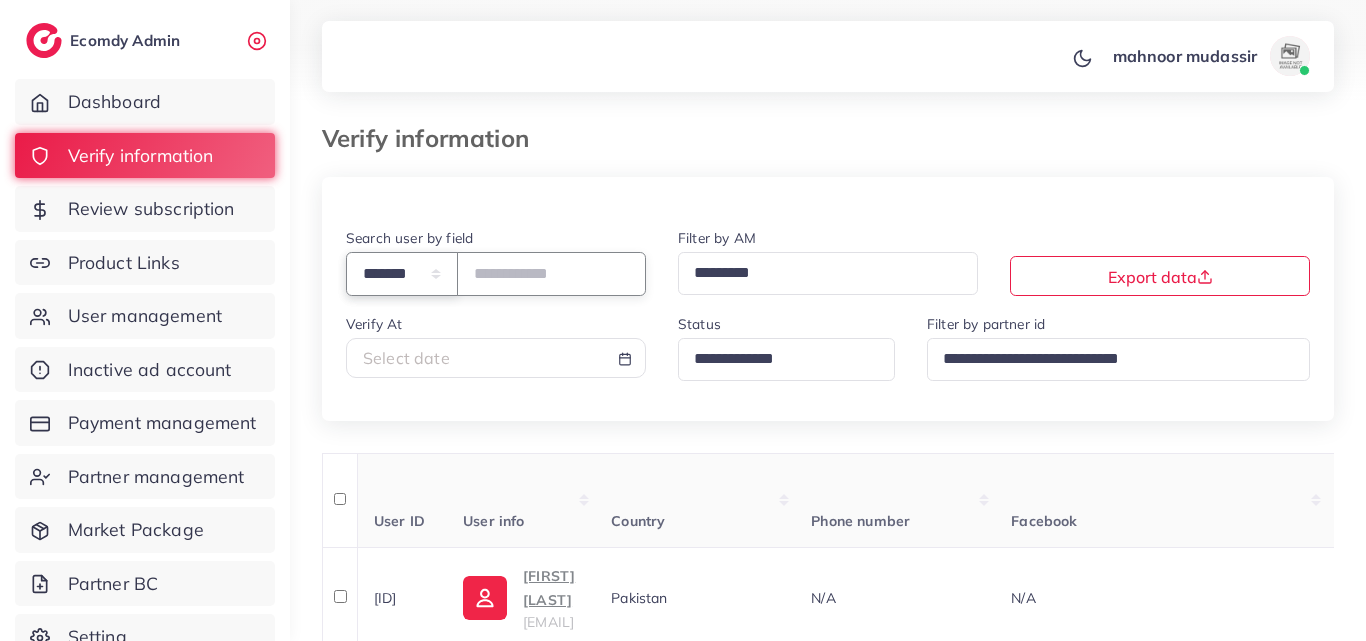 click on "**********" at bounding box center [402, 273] 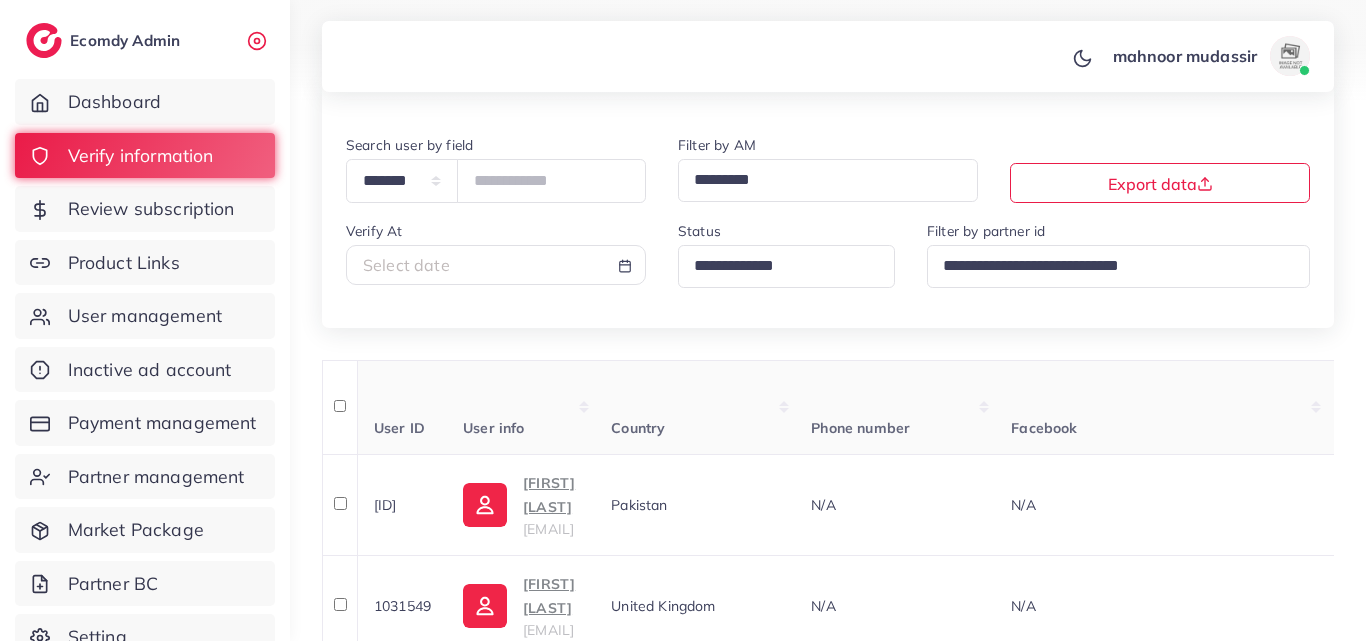 scroll, scrollTop: 67, scrollLeft: 0, axis: vertical 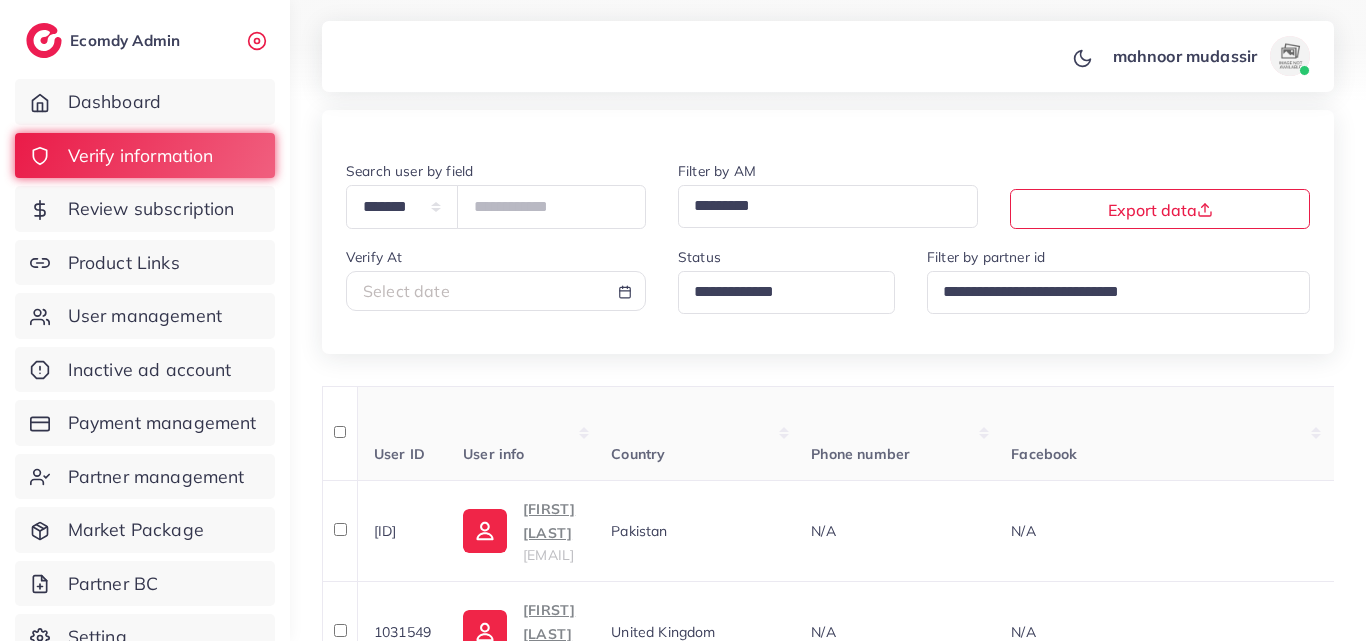 click on "**********" at bounding box center [828, 1797] 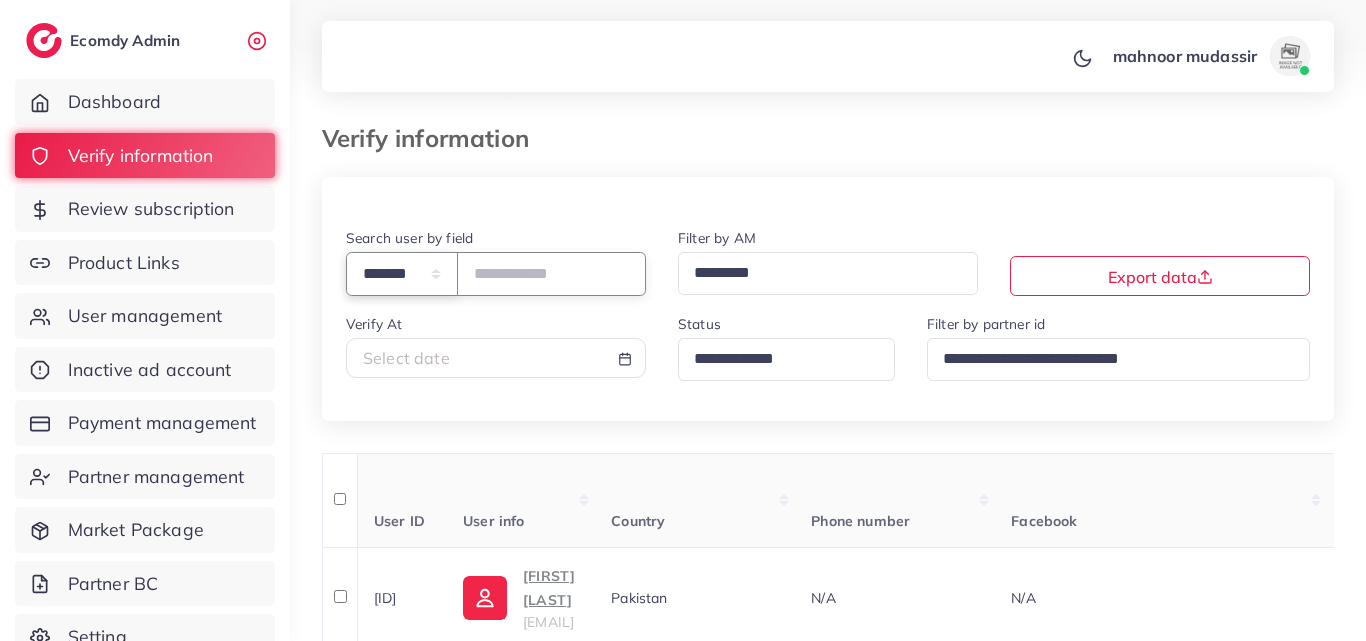 click on "**********" at bounding box center (402, 273) 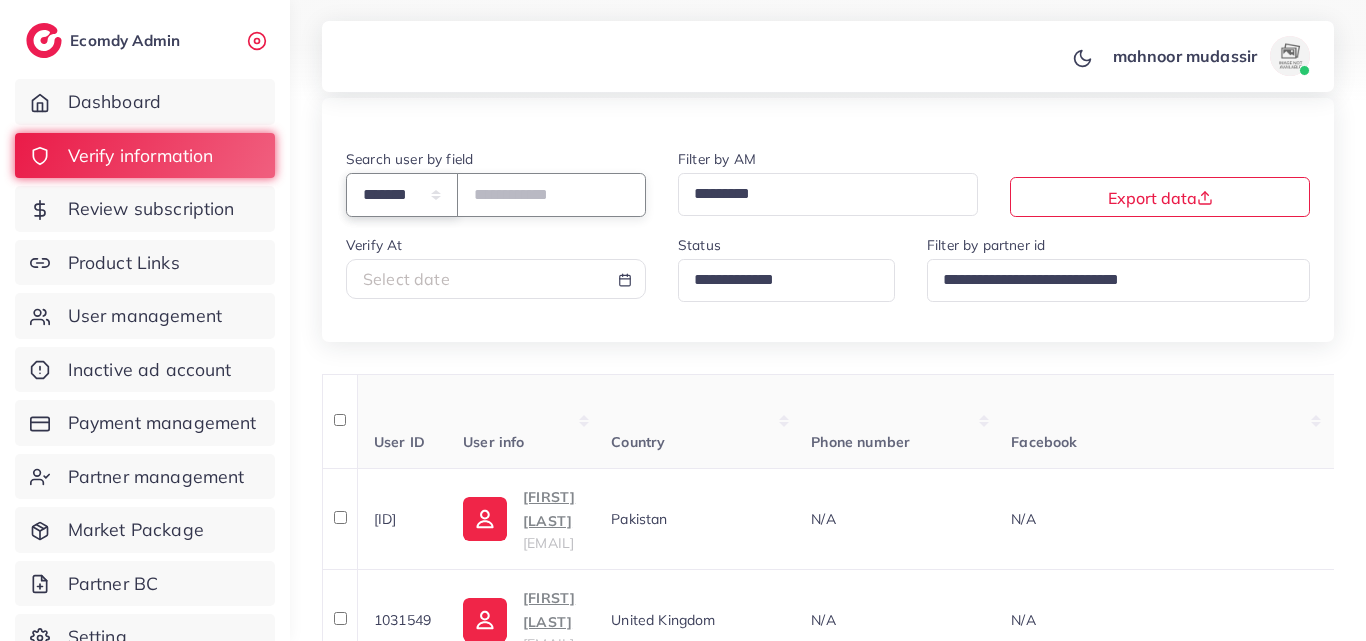 scroll, scrollTop: 100, scrollLeft: 0, axis: vertical 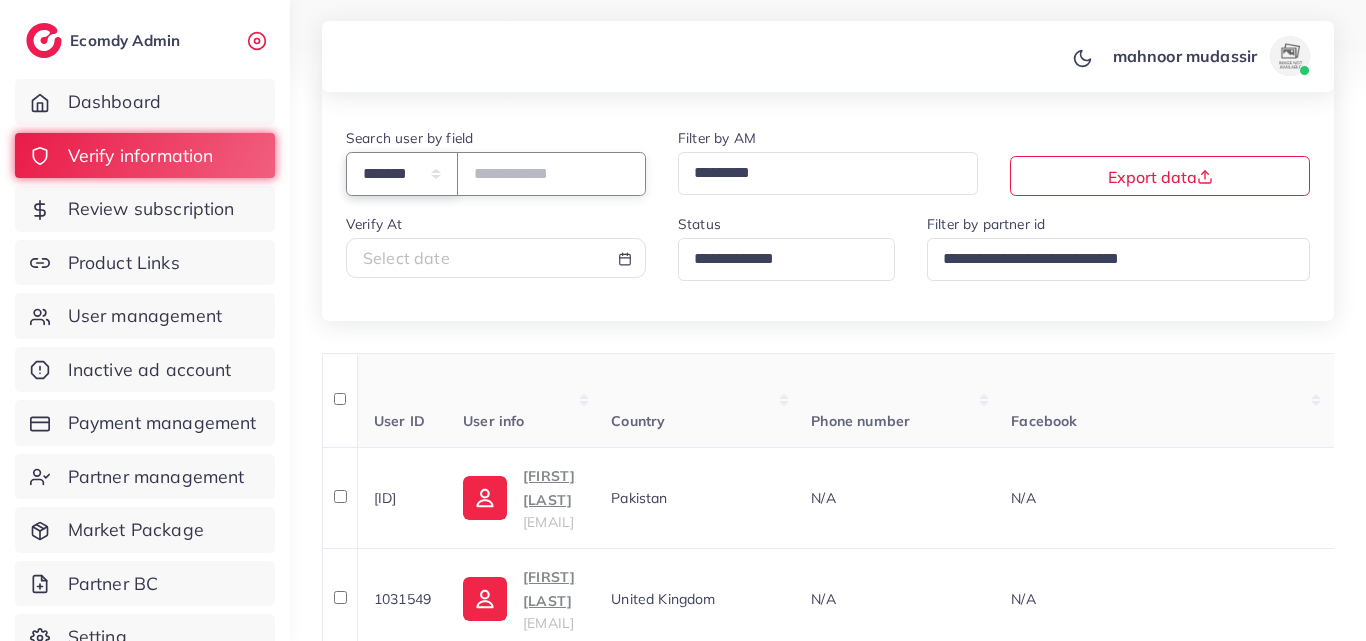 click on "**********" at bounding box center [402, 173] 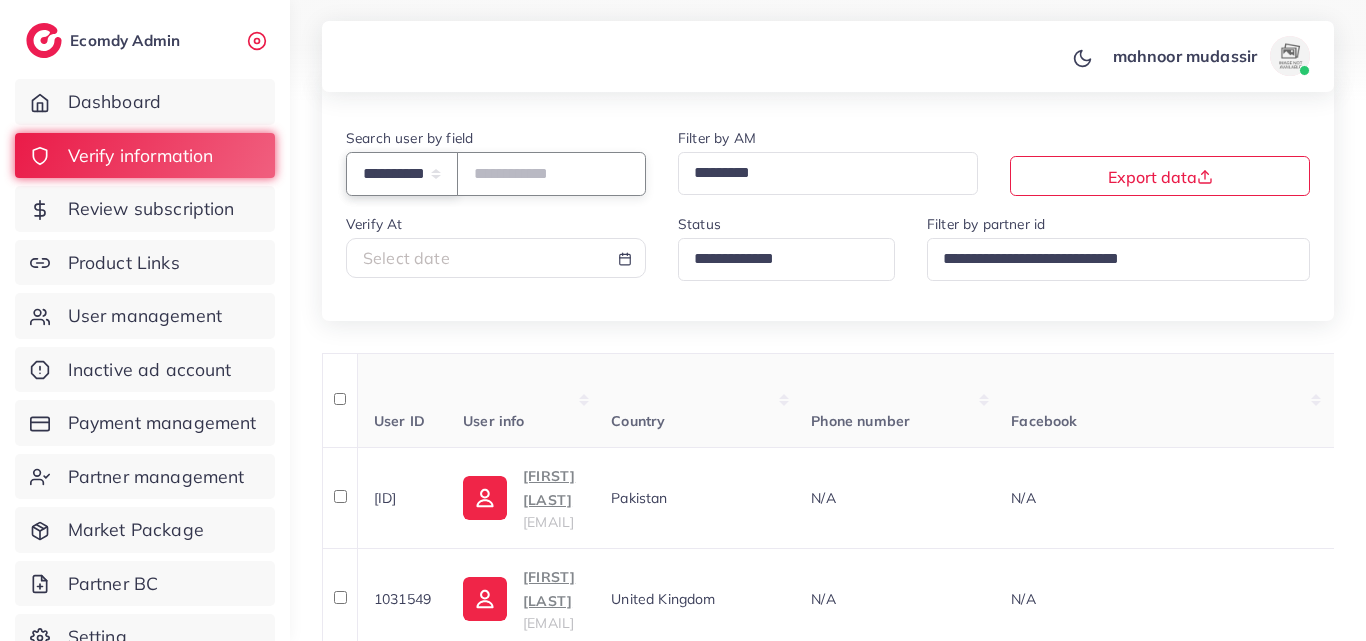click on "**********" at bounding box center [402, 173] 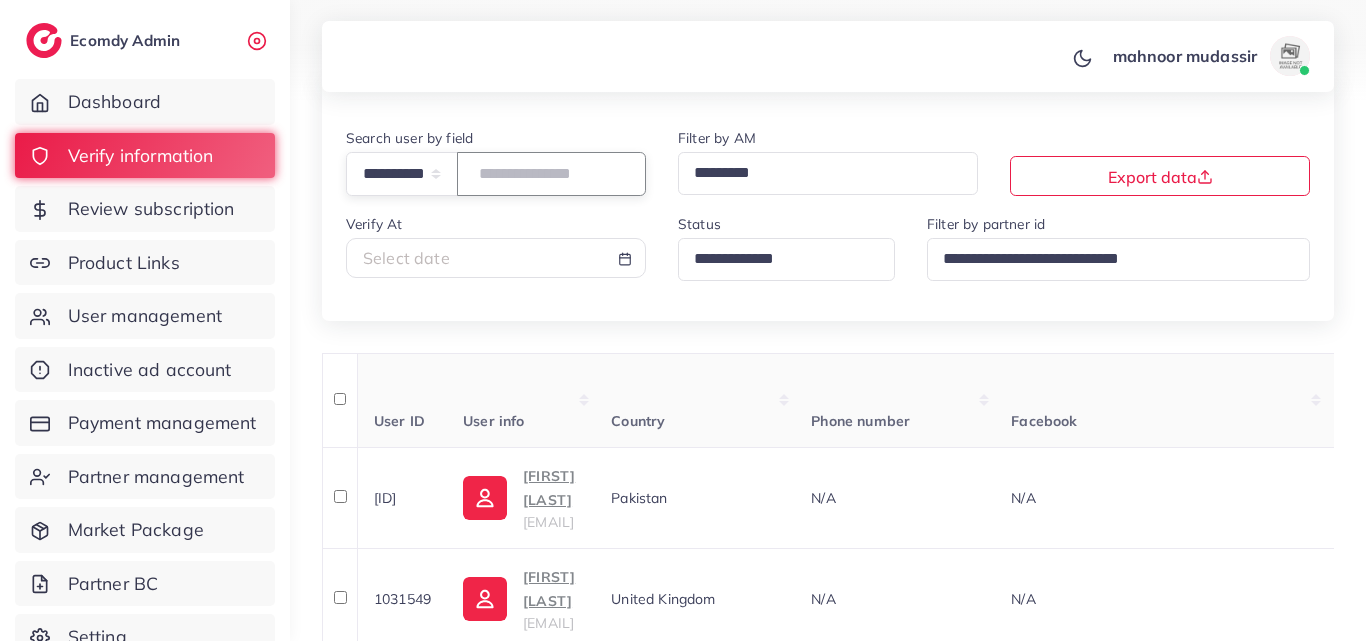 click at bounding box center [551, 173] 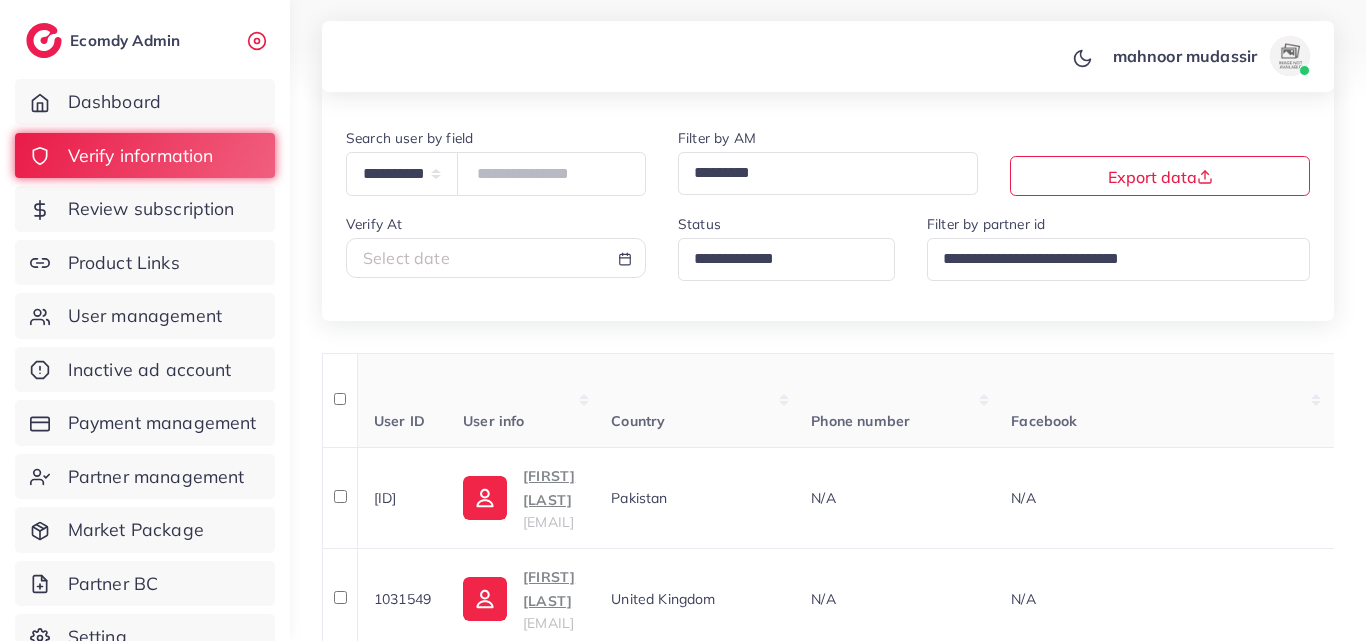 scroll, scrollTop: 10, scrollLeft: 0, axis: vertical 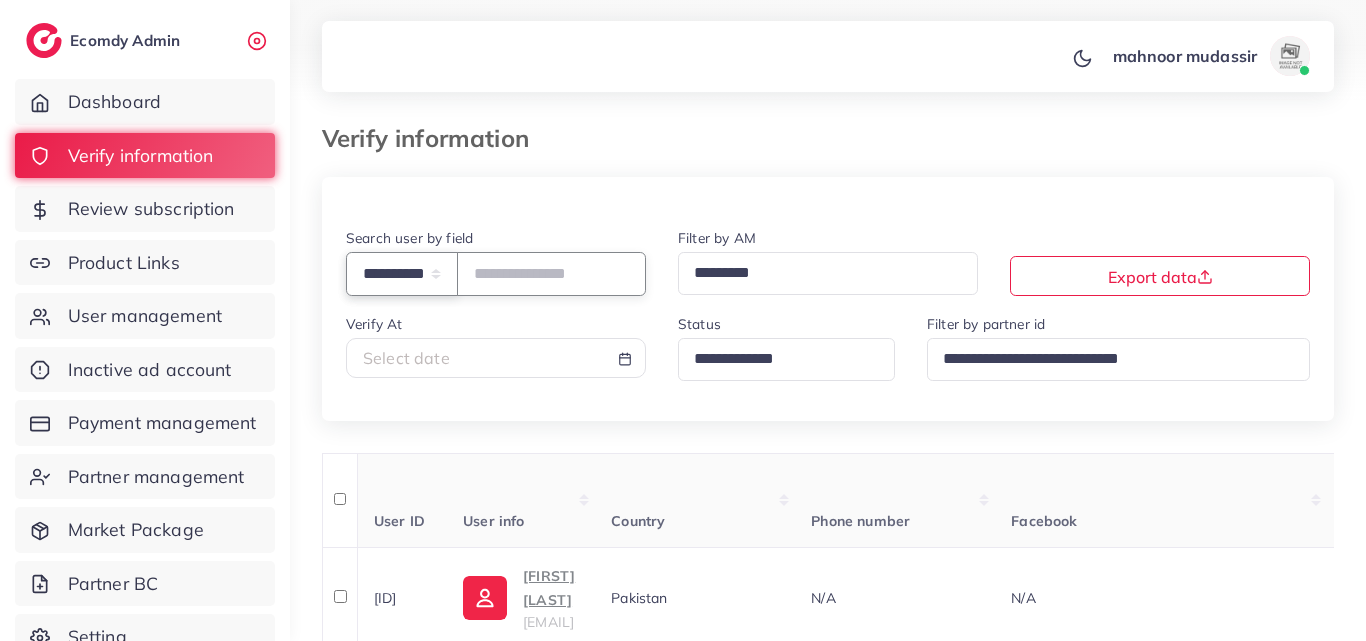 drag, startPoint x: 497, startPoint y: 176, endPoint x: 471, endPoint y: 274, distance: 101.390335 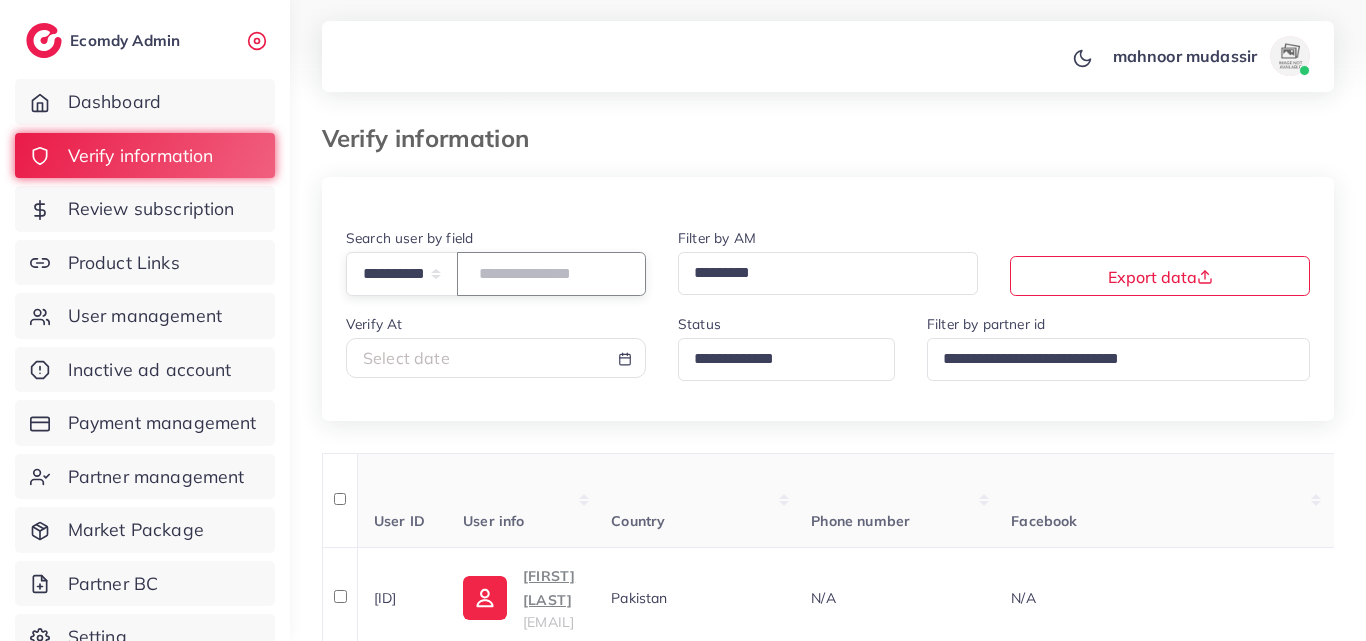 click at bounding box center [551, 273] 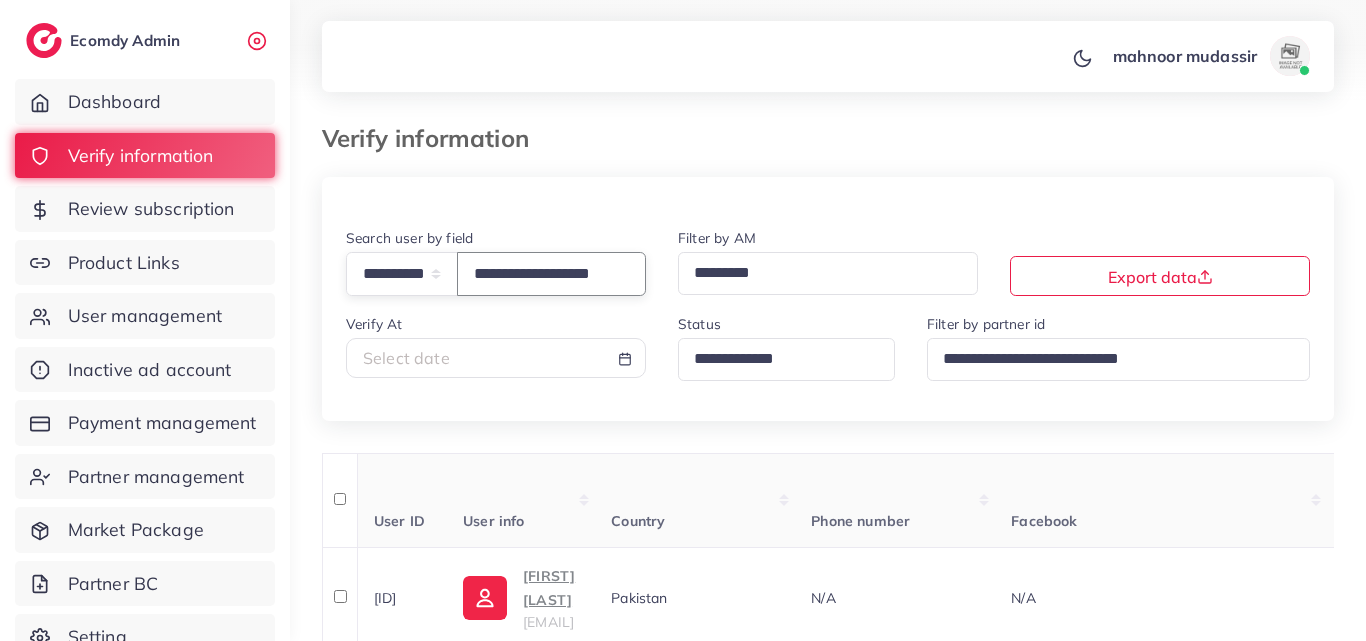 scroll, scrollTop: 0, scrollLeft: 33, axis: horizontal 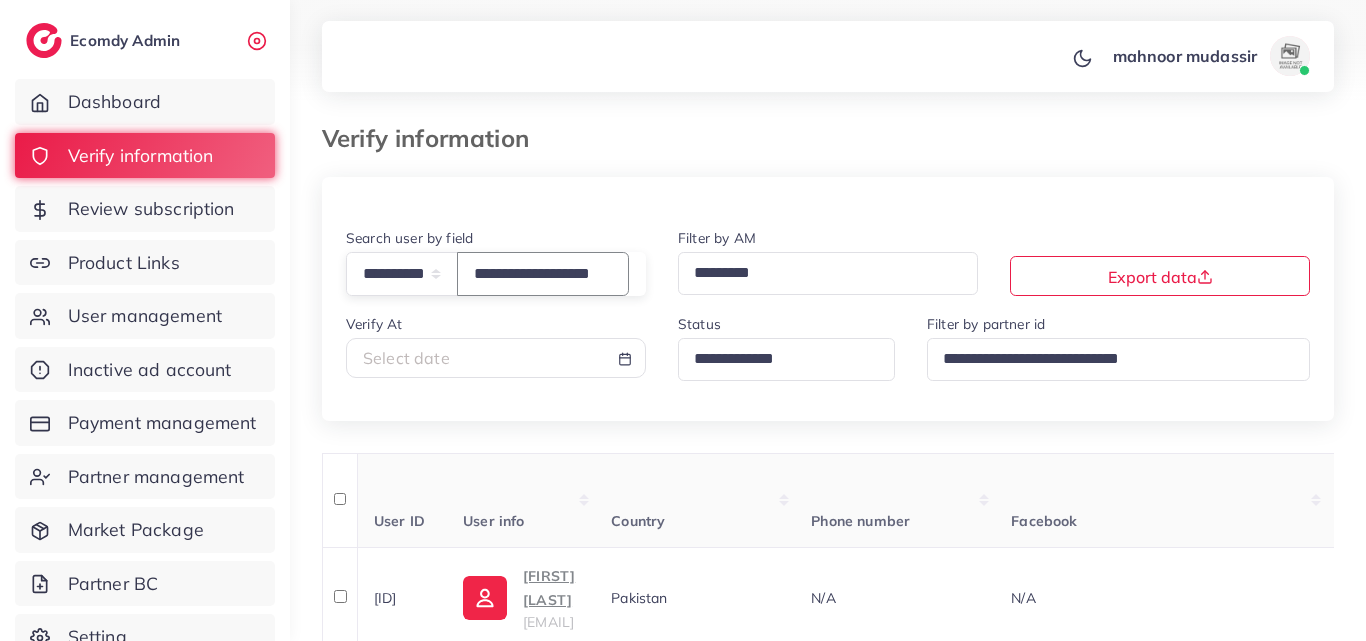 type on "**********" 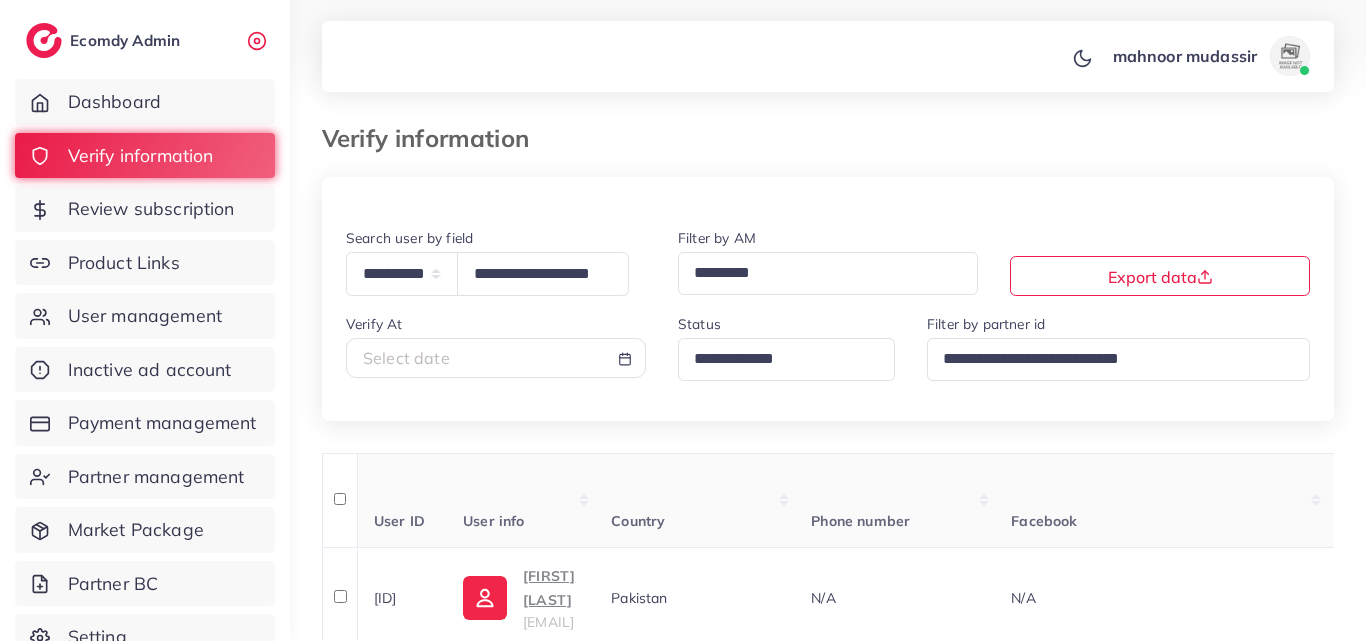 scroll, scrollTop: 0, scrollLeft: 0, axis: both 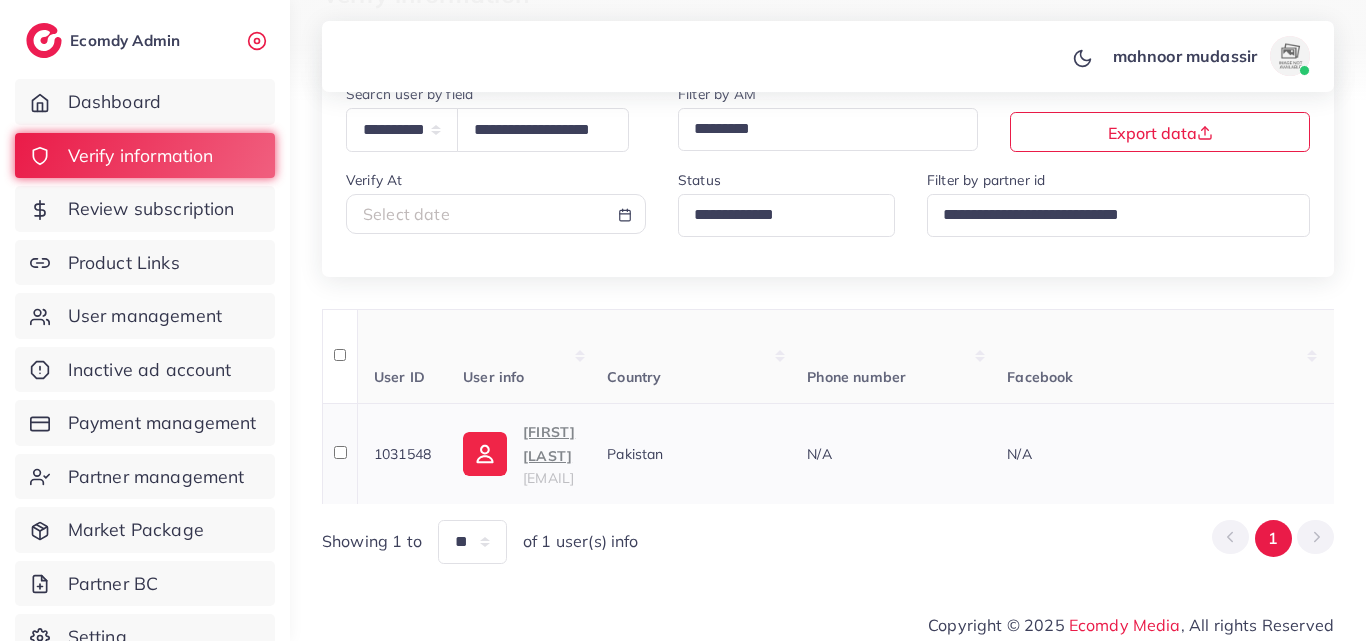 click on "Pakistan" at bounding box center [691, 453] 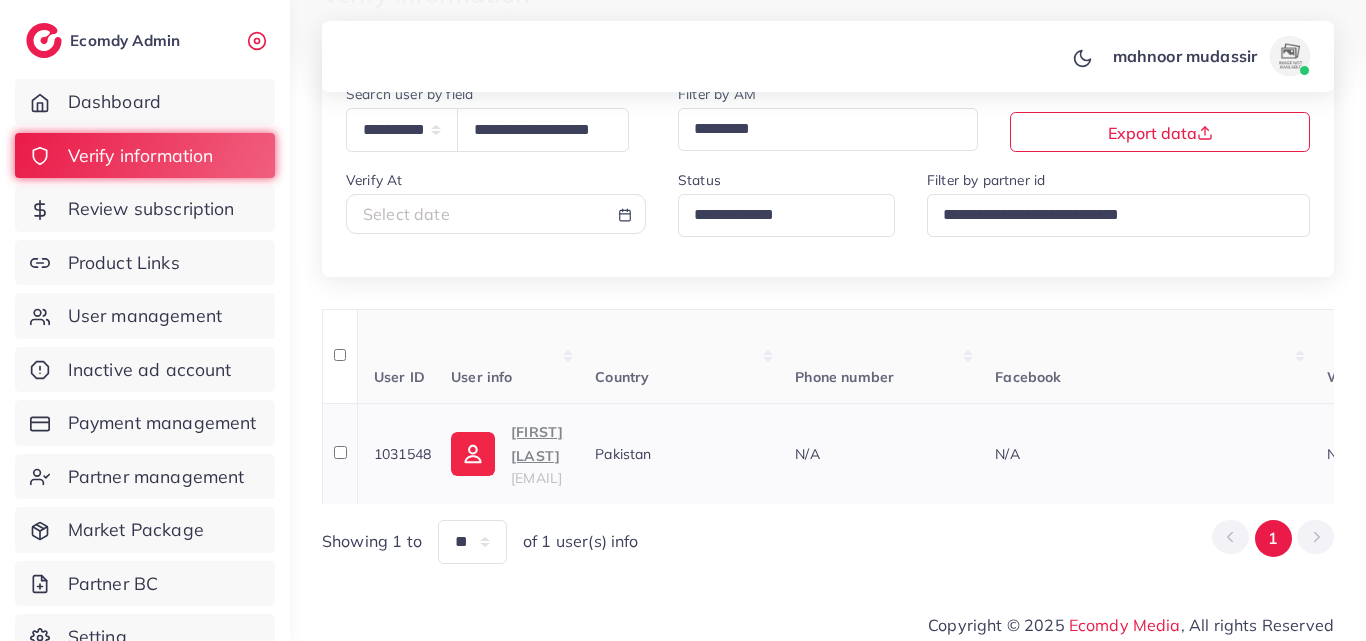 scroll, scrollTop: 0, scrollLeft: 0, axis: both 